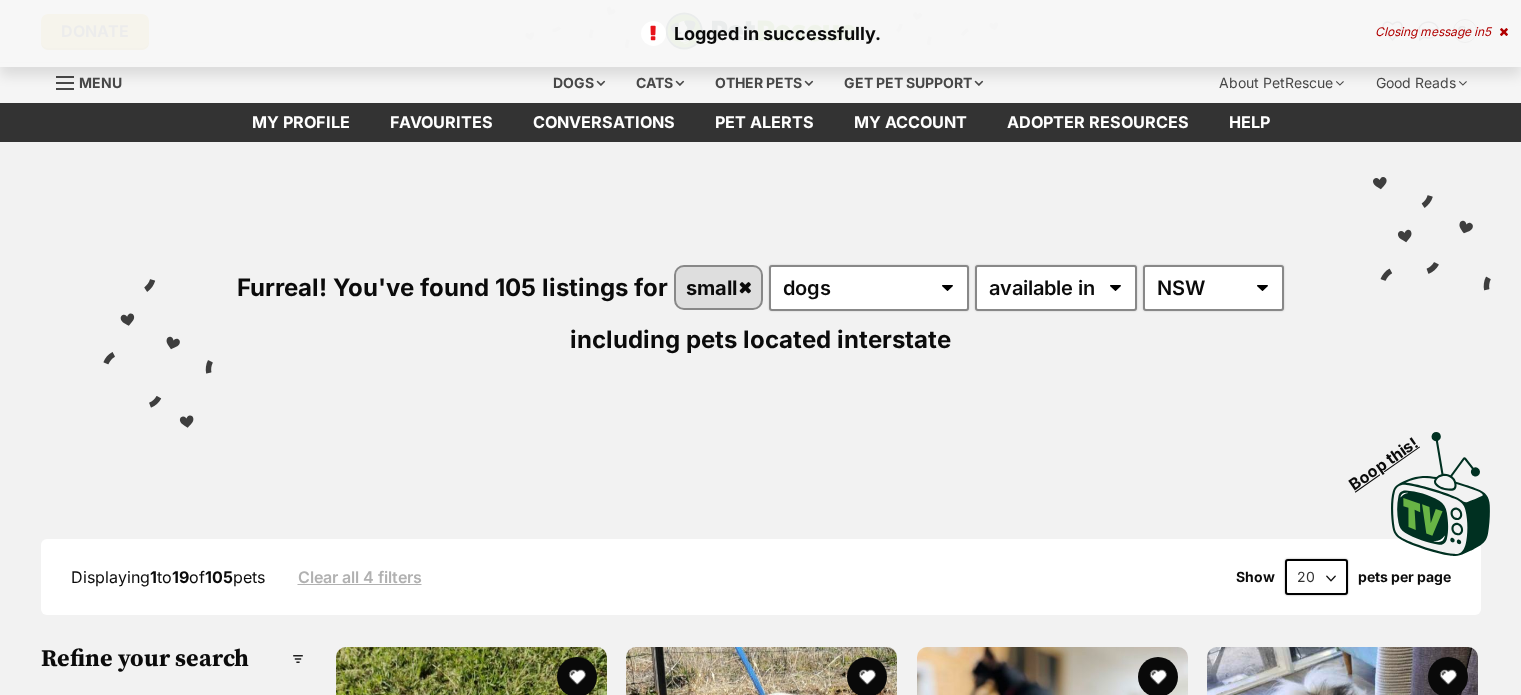 scroll, scrollTop: 0, scrollLeft: 0, axis: both 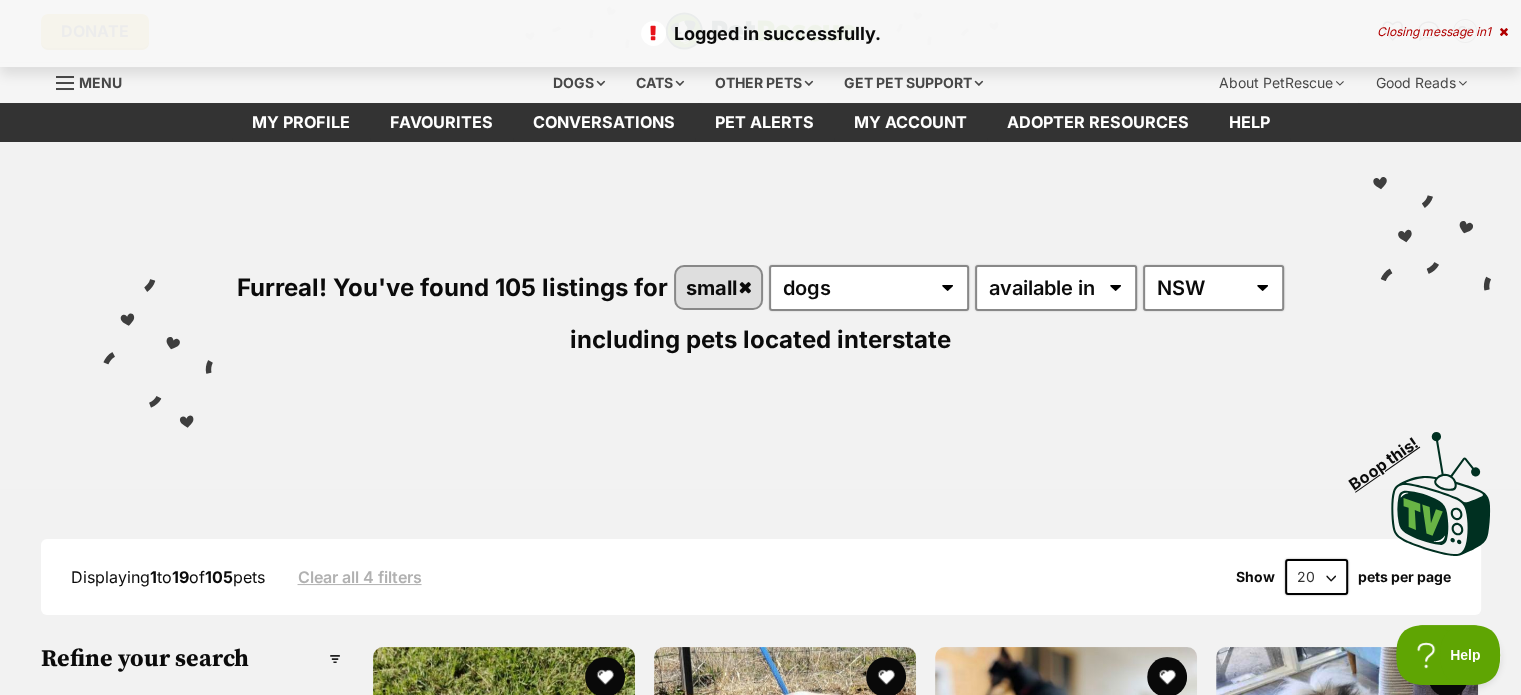 click on "Closing message in
1" at bounding box center (1442, 32) 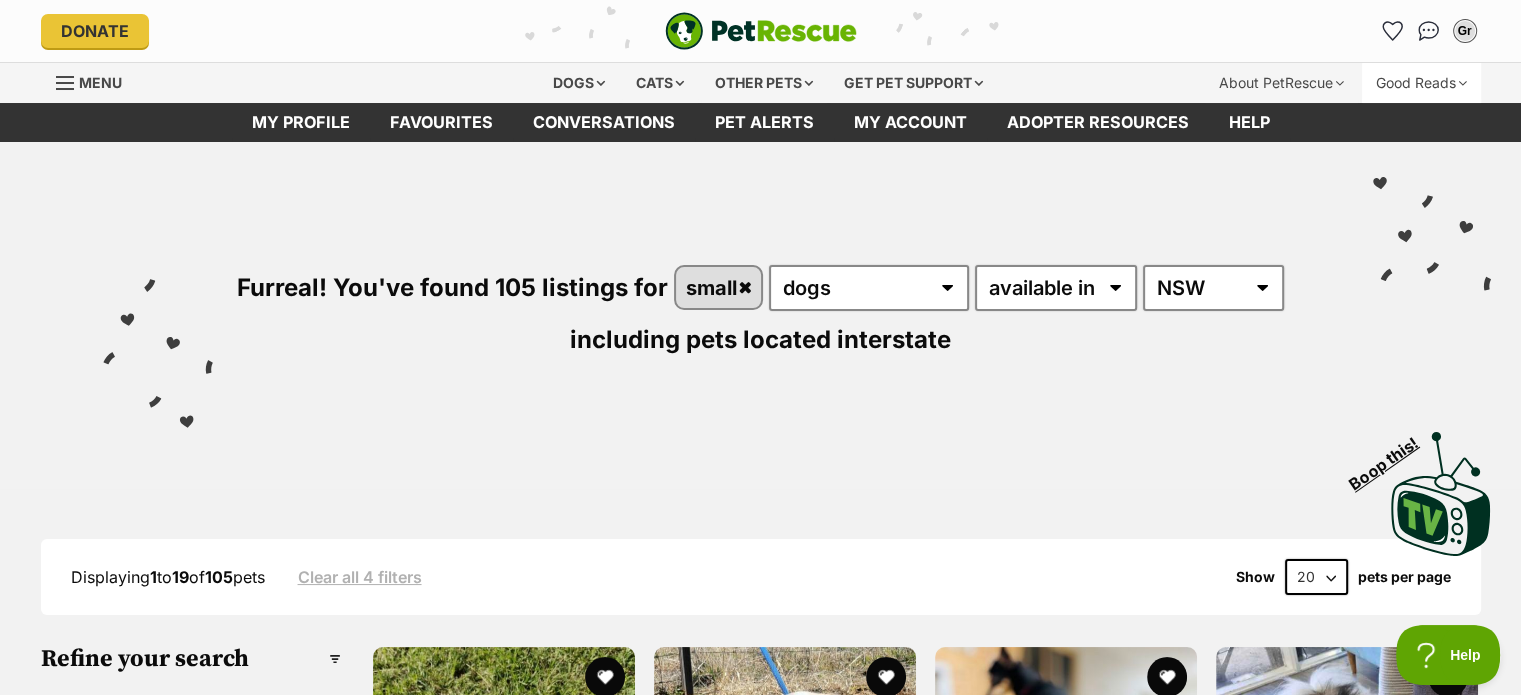 scroll, scrollTop: 0, scrollLeft: 0, axis: both 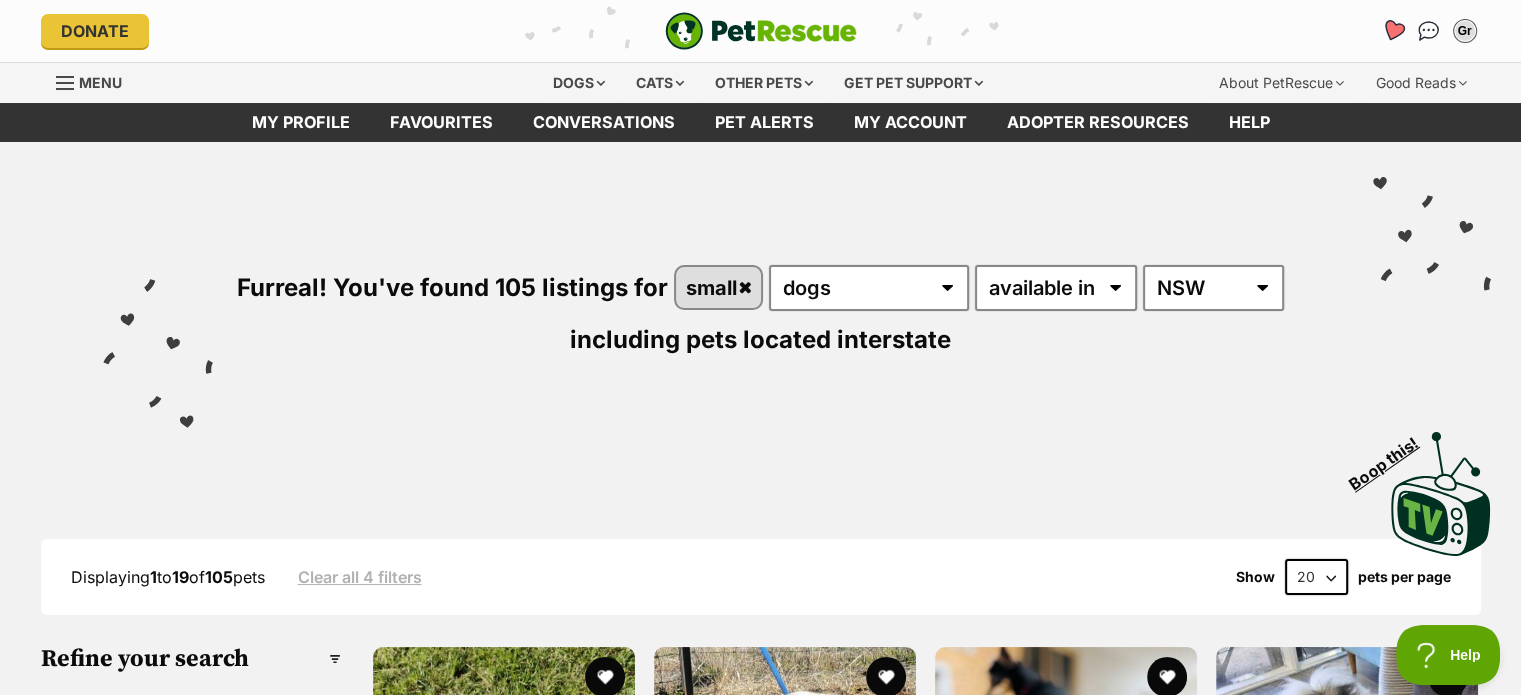 click 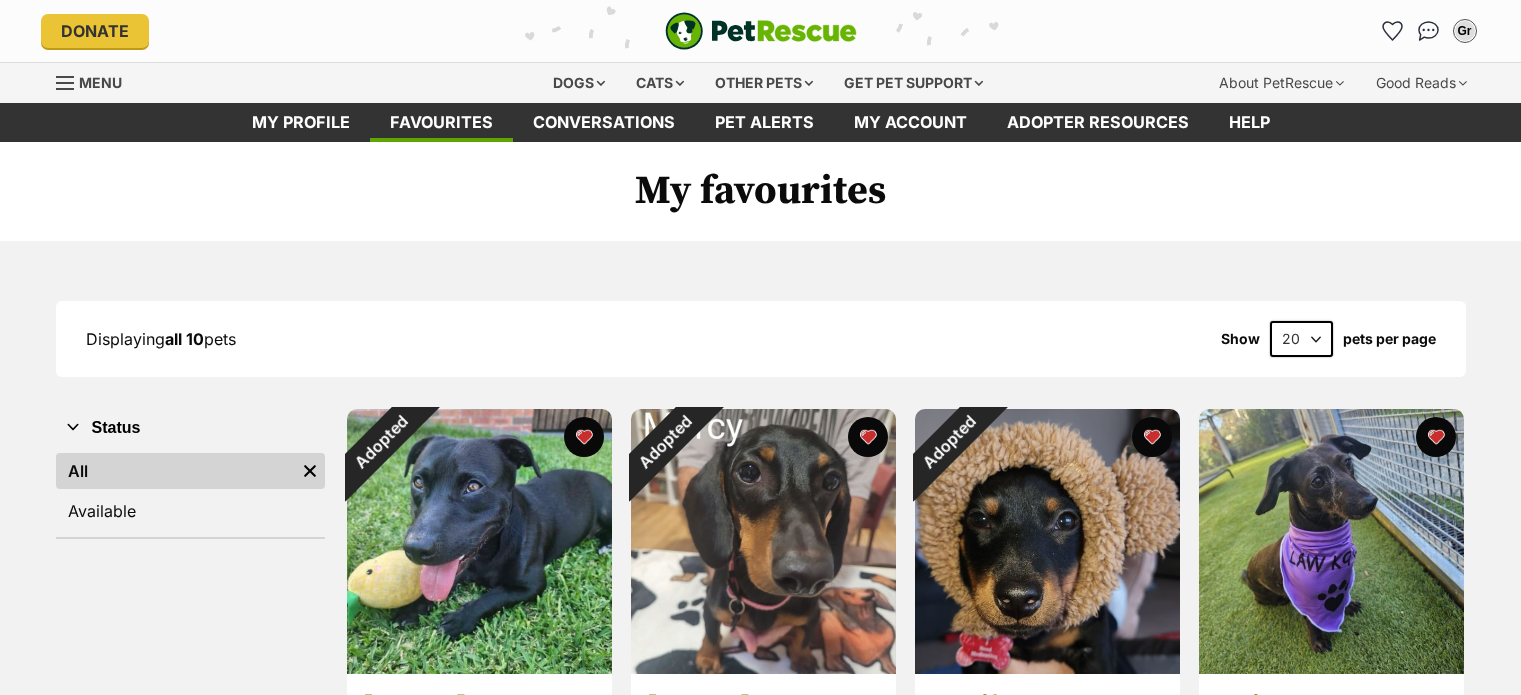 scroll, scrollTop: 0, scrollLeft: 0, axis: both 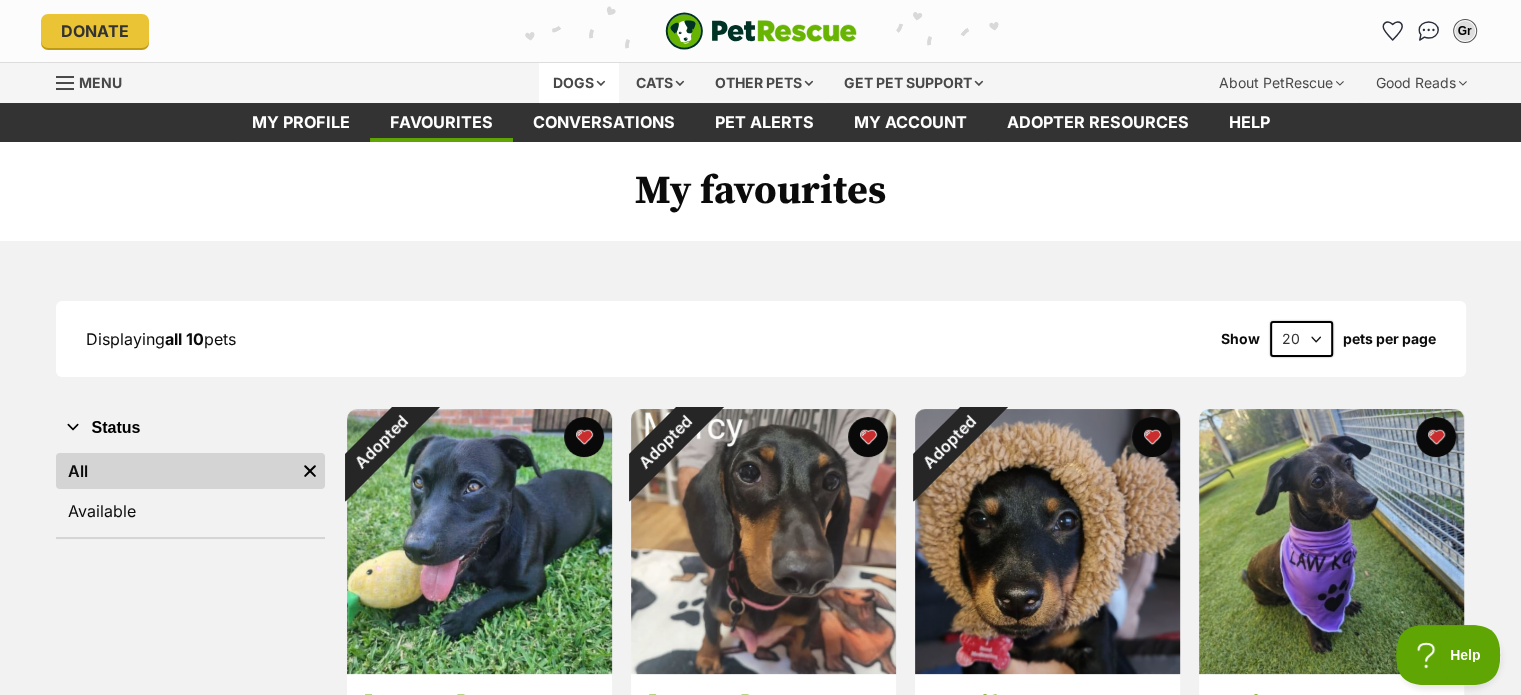click on "Dogs" at bounding box center (579, 83) 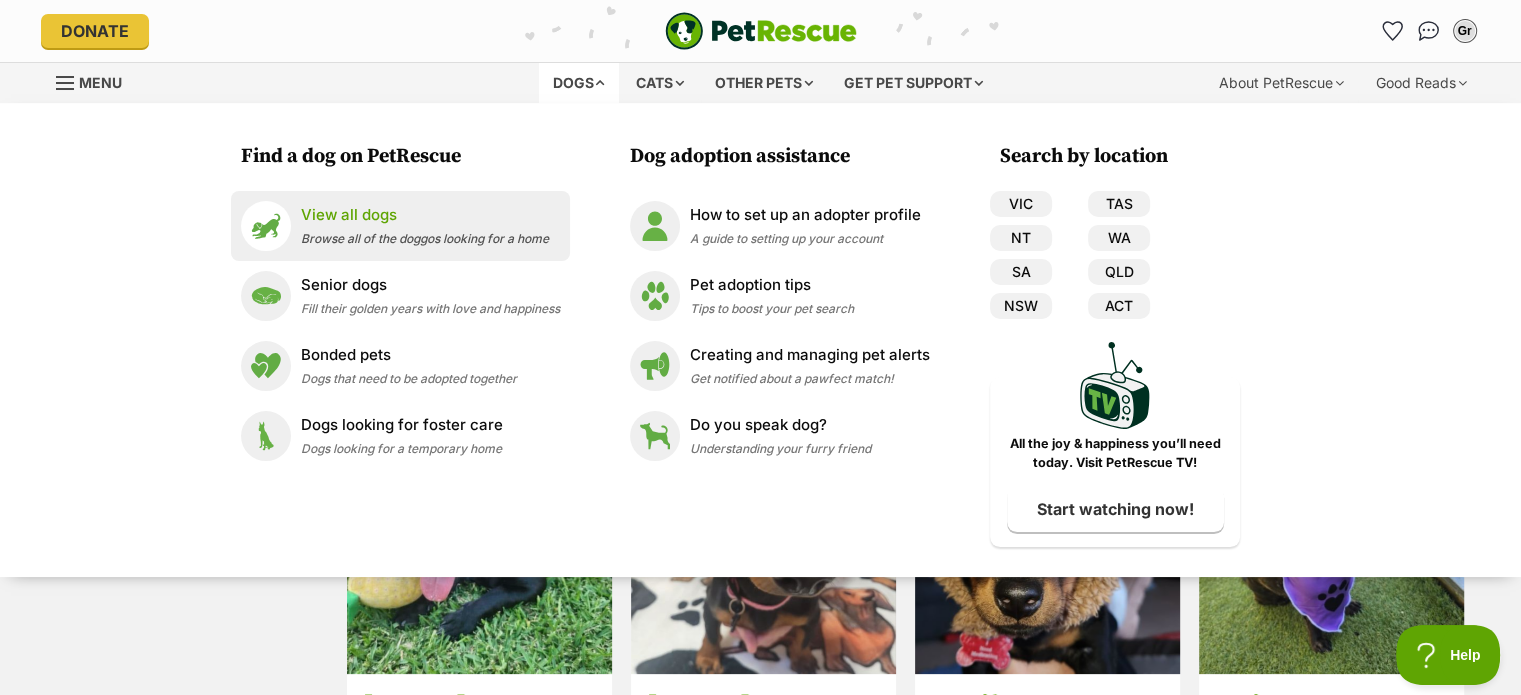 click at bounding box center [266, 226] 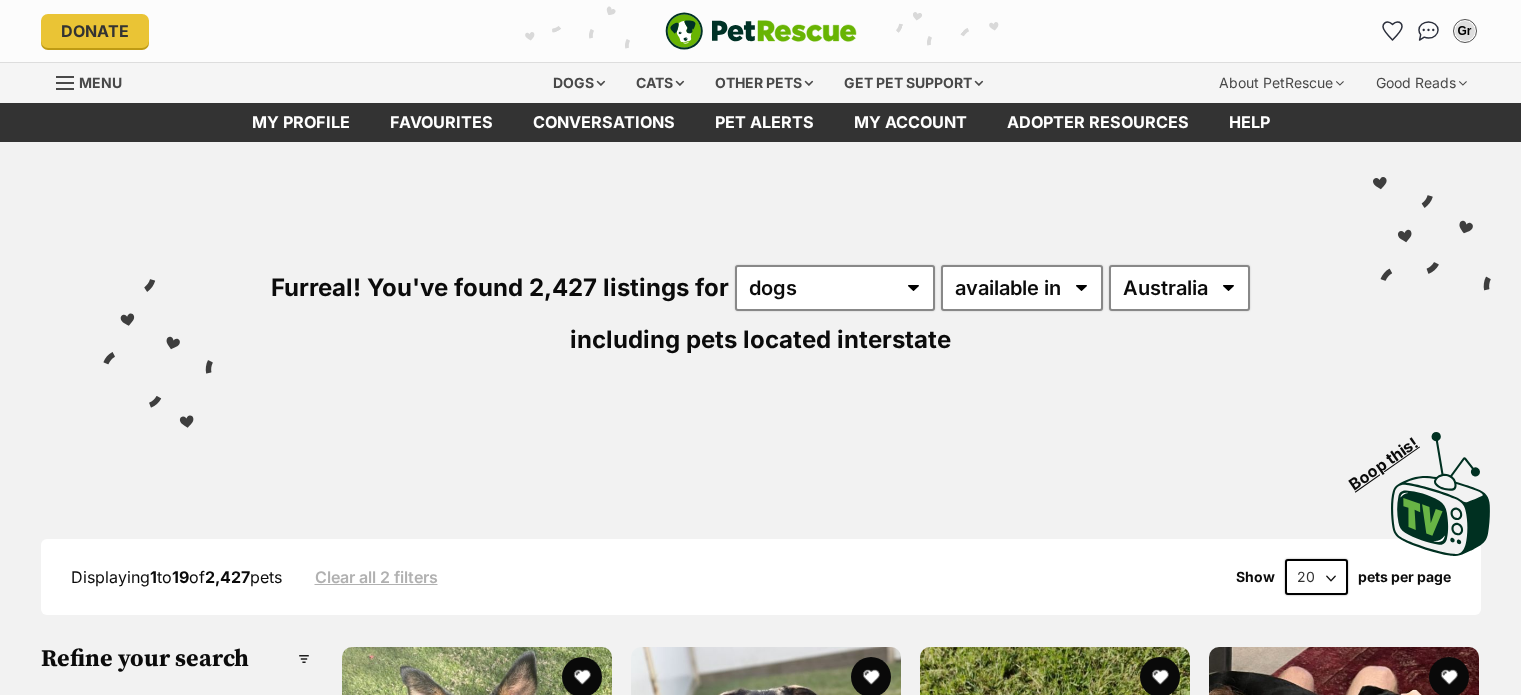 scroll, scrollTop: 0, scrollLeft: 0, axis: both 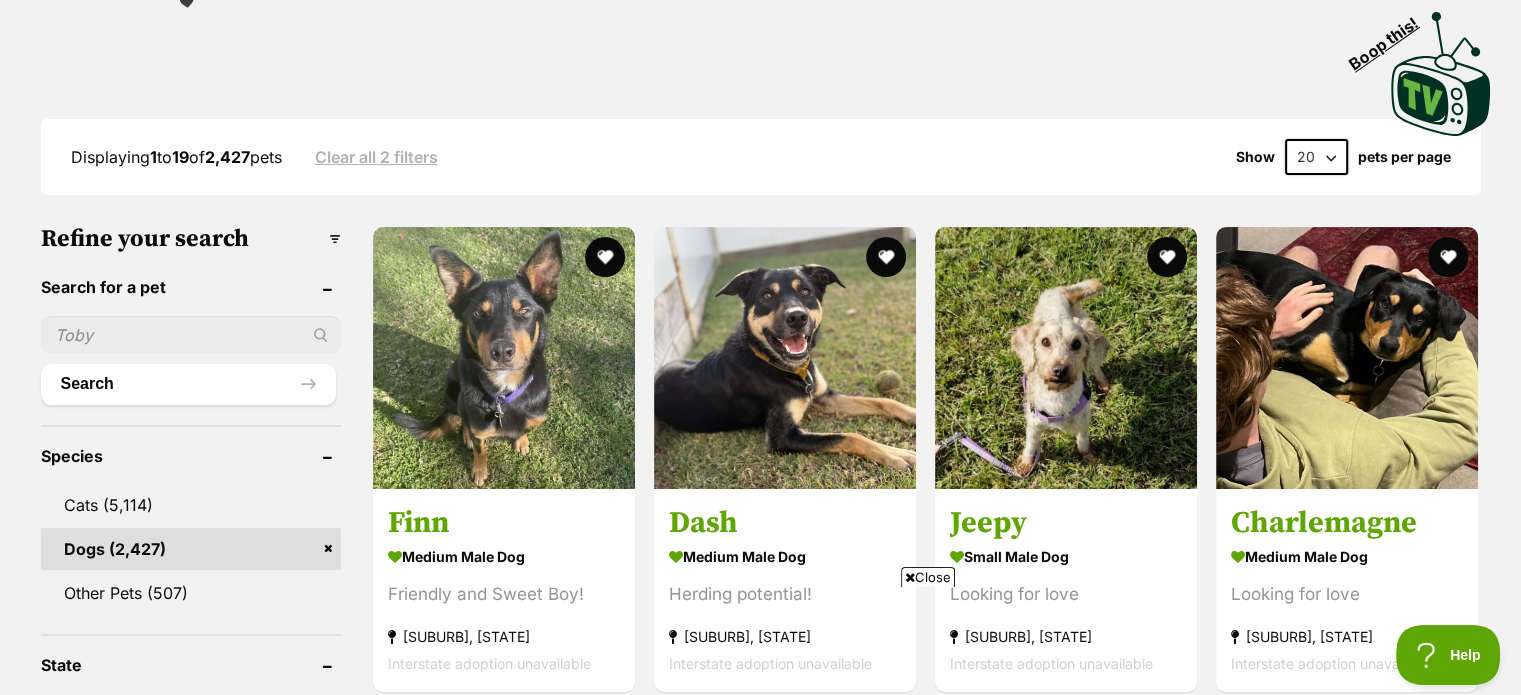 click on "Clear all 2 filters" at bounding box center [376, 157] 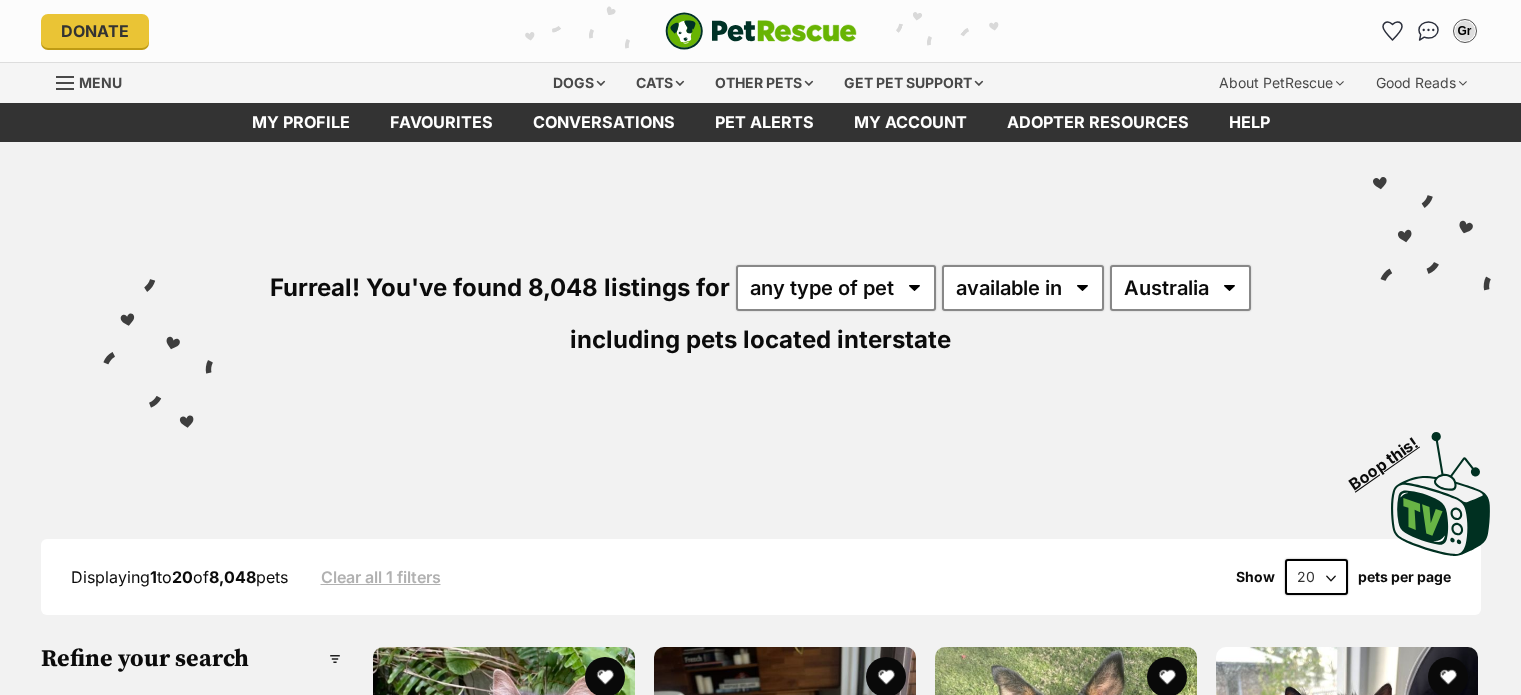 scroll, scrollTop: 0, scrollLeft: 0, axis: both 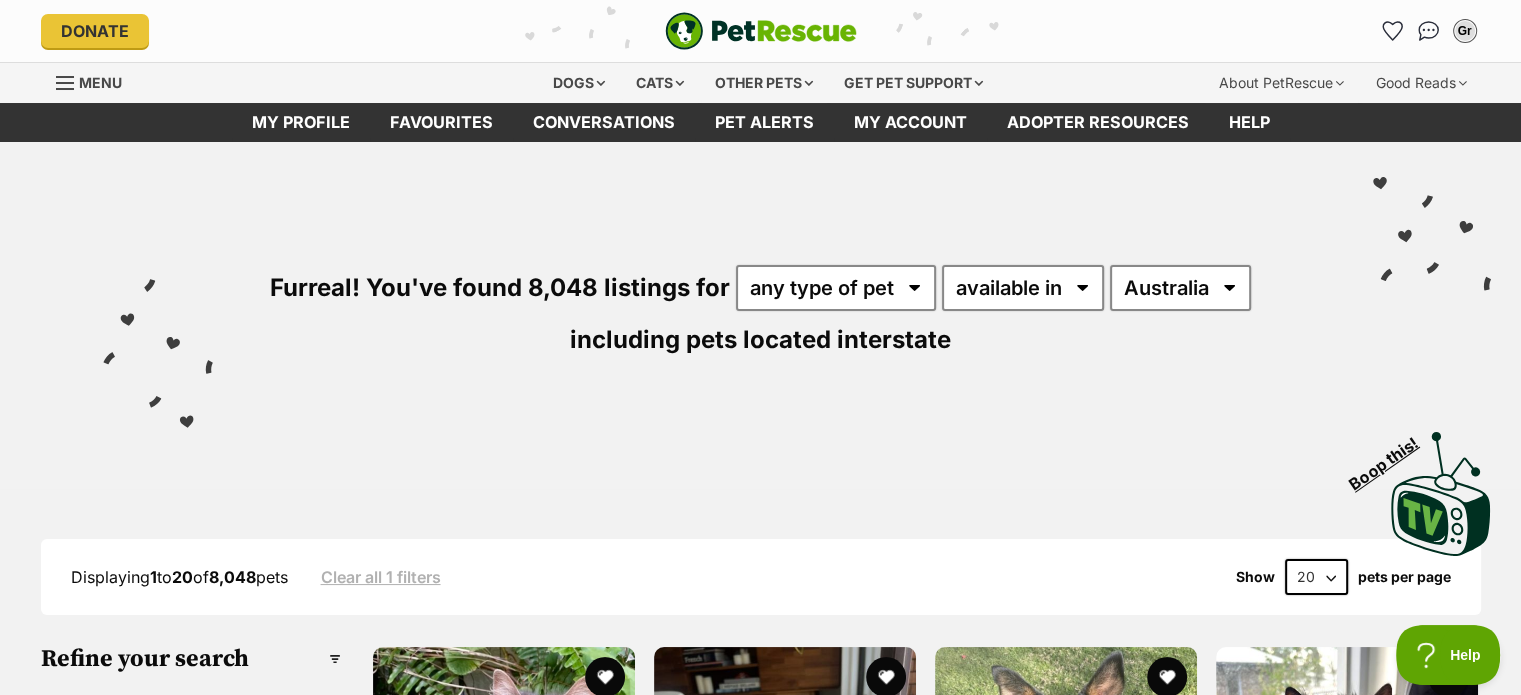 click on "Clear all 1 filters" at bounding box center [381, 577] 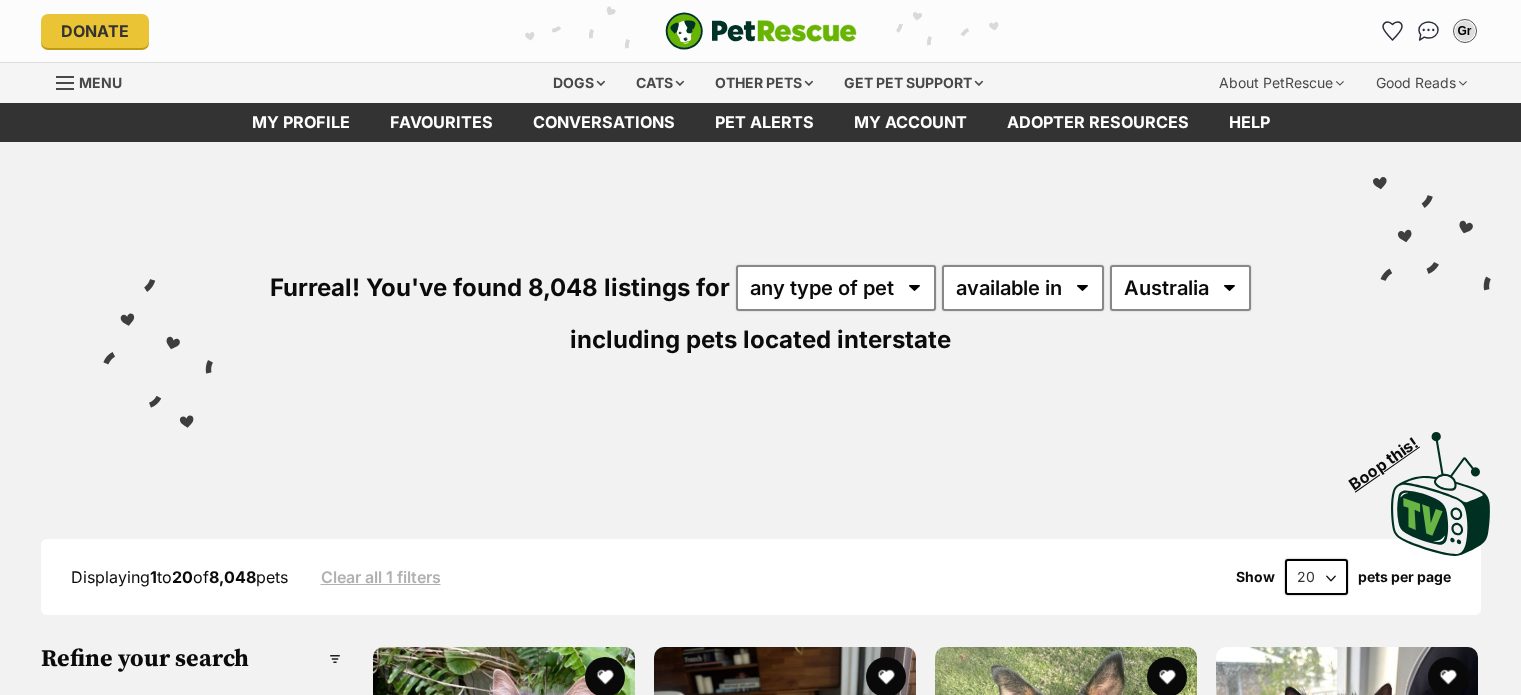 scroll, scrollTop: 0, scrollLeft: 0, axis: both 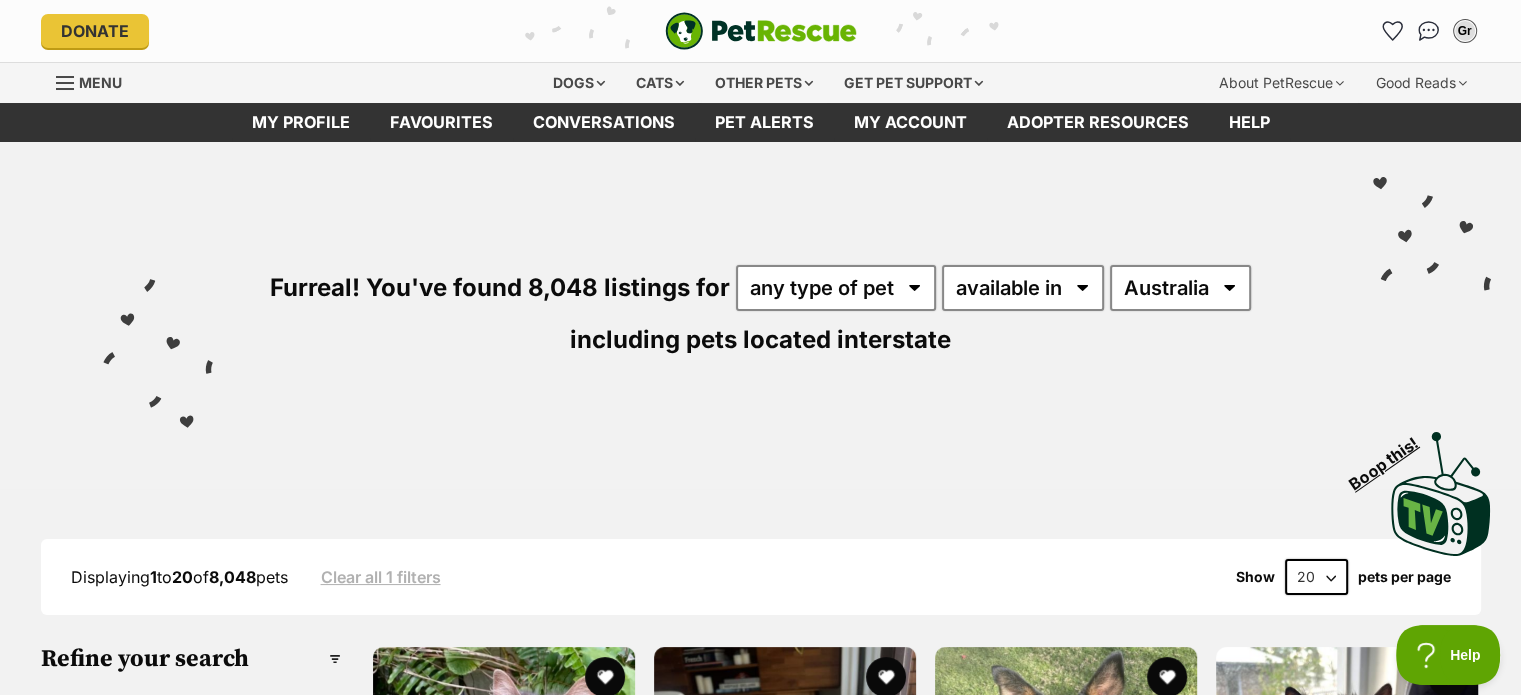 click on "Clear all 1 filters" at bounding box center [381, 577] 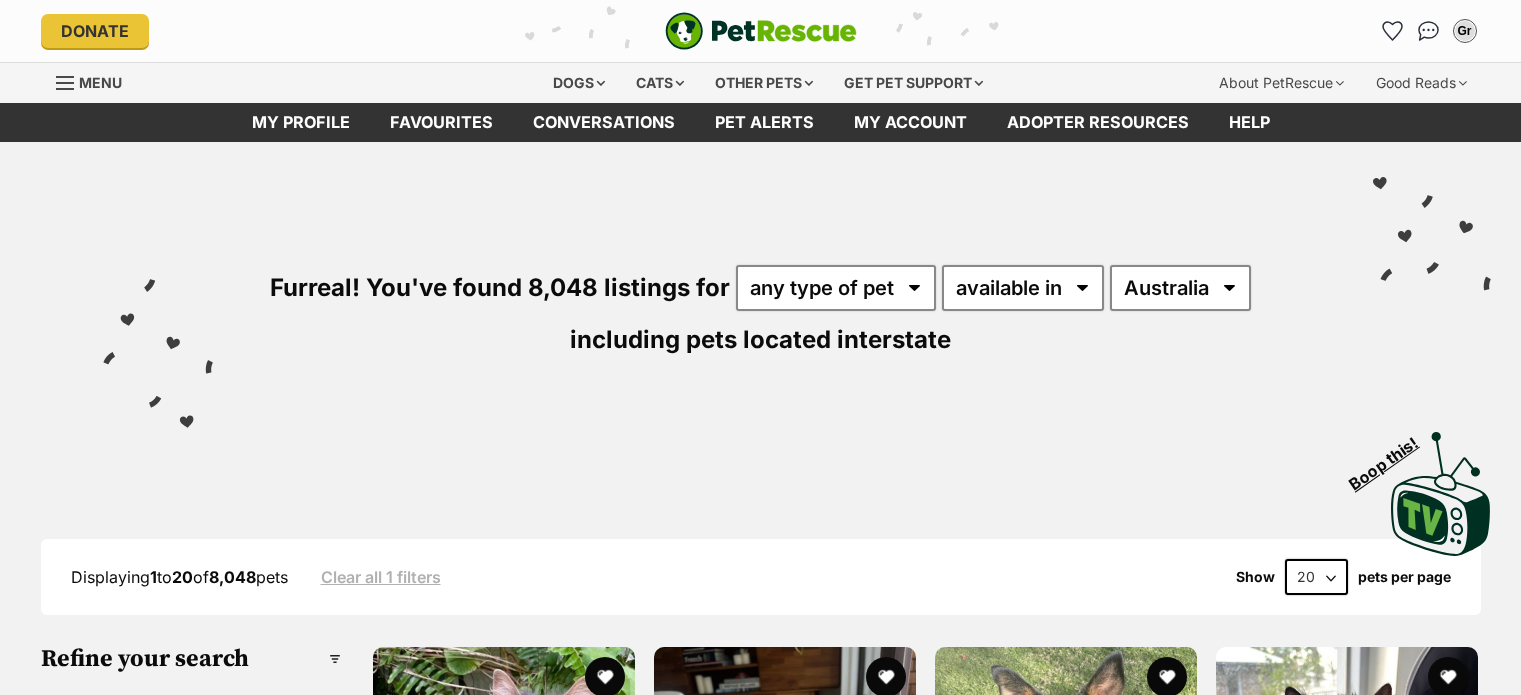 scroll, scrollTop: 0, scrollLeft: 0, axis: both 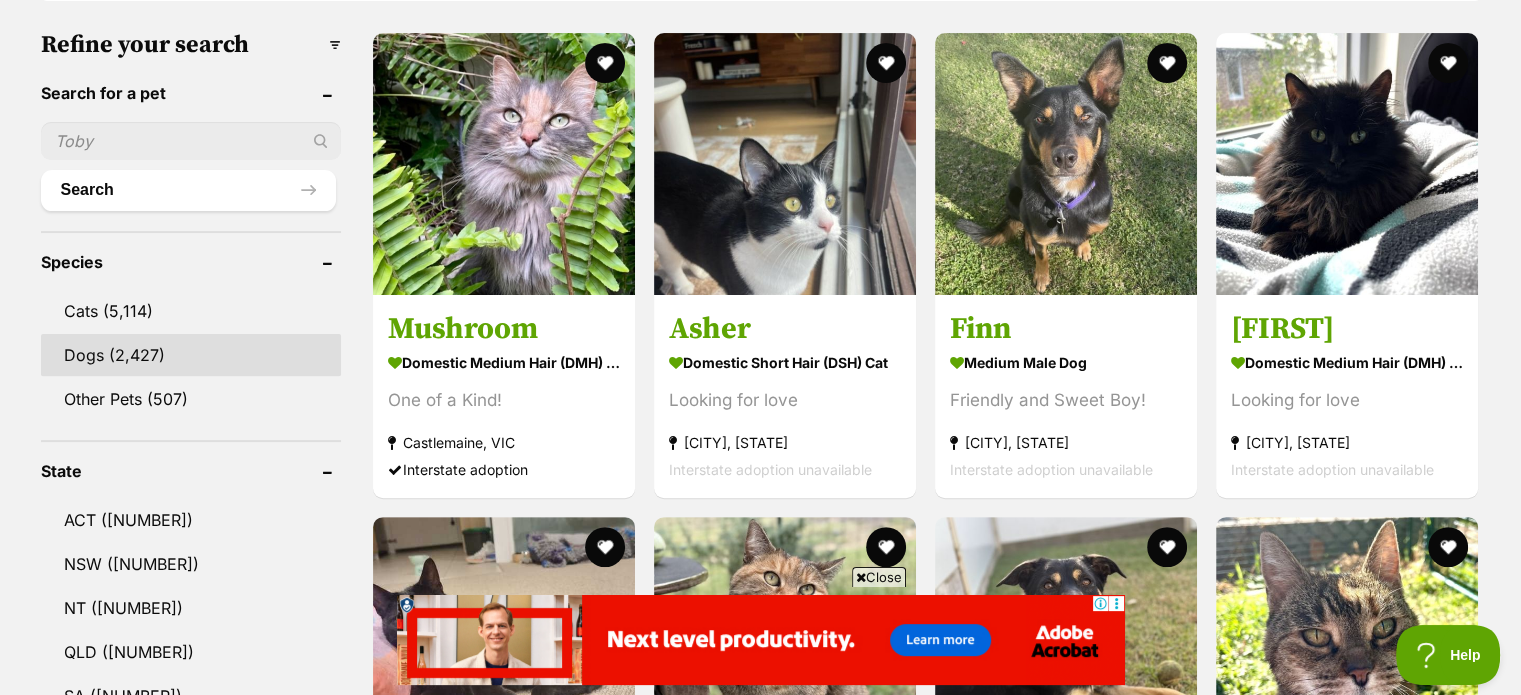 click on "Dogs (2,427)" at bounding box center [191, 355] 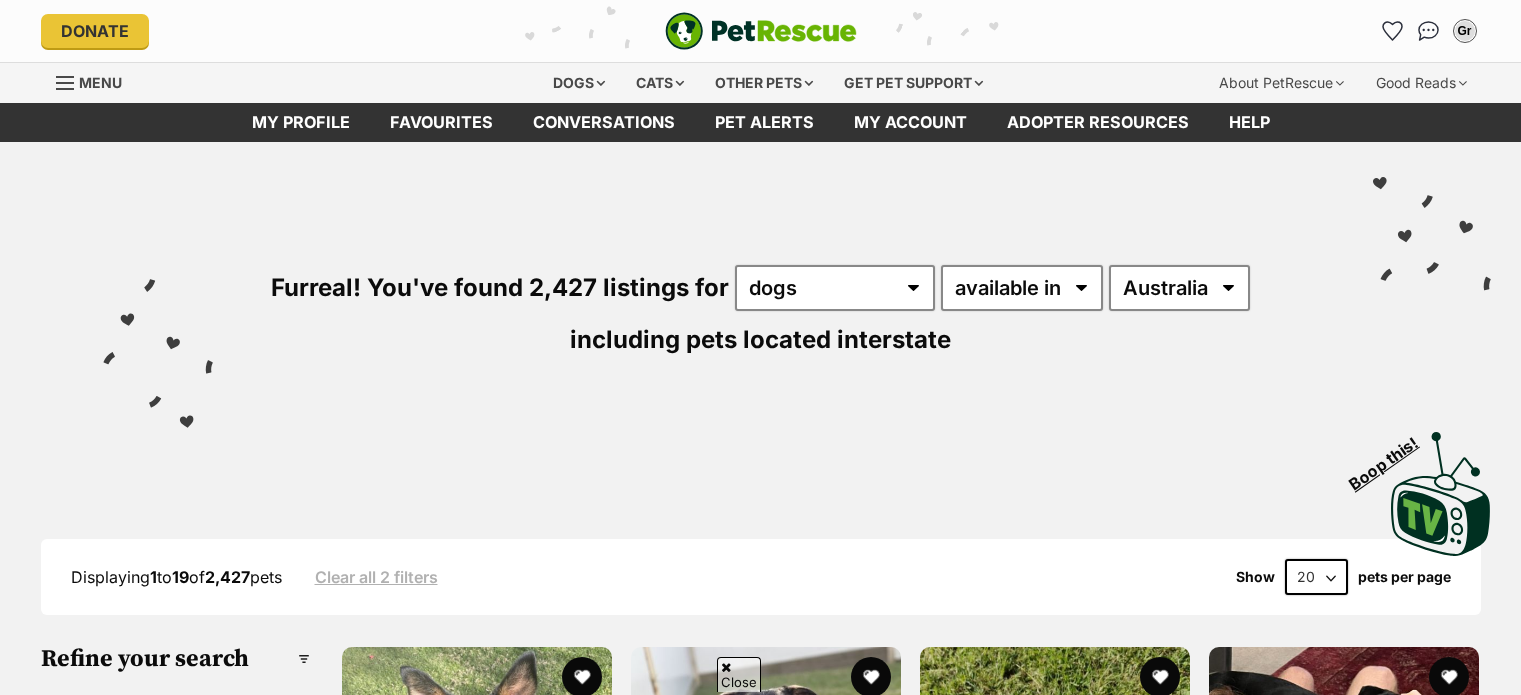 scroll, scrollTop: 484, scrollLeft: 0, axis: vertical 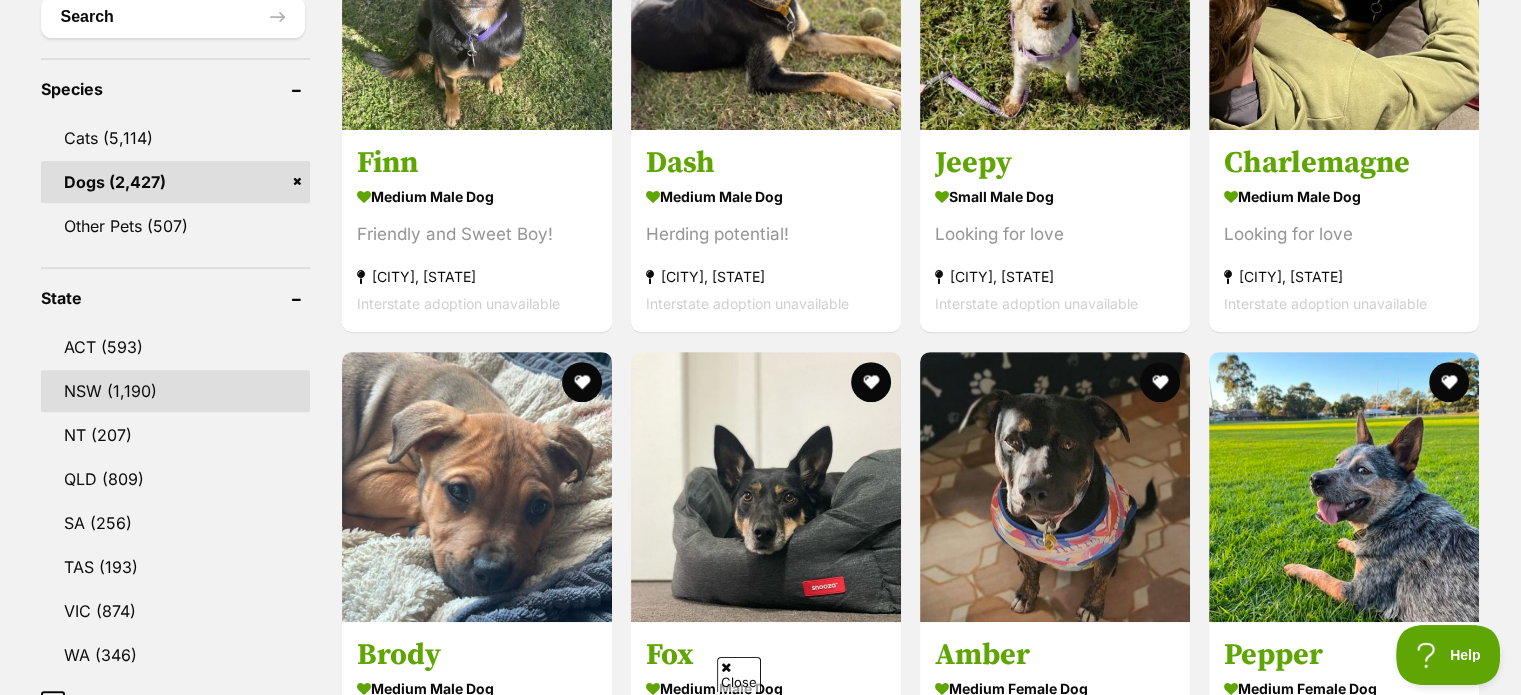 click on "NSW (1,190)" at bounding box center (175, 391) 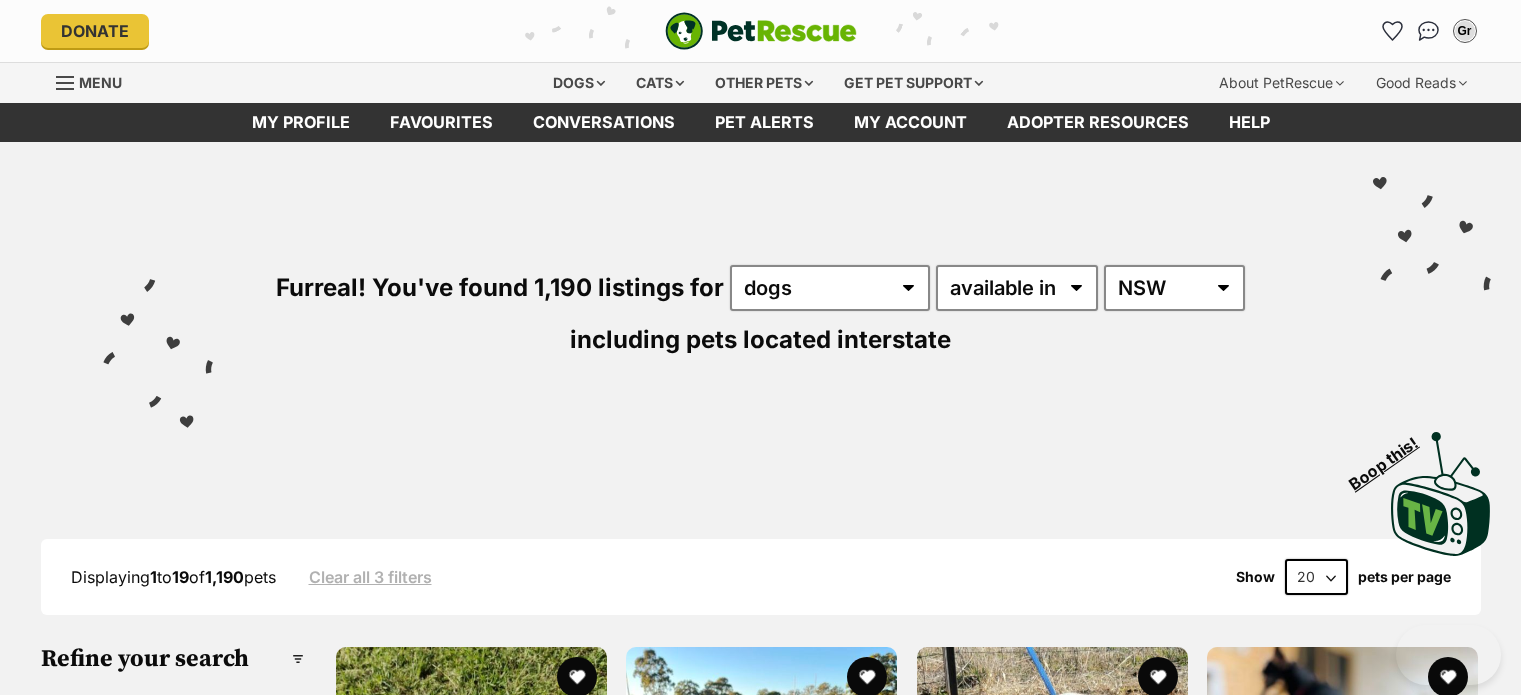 scroll, scrollTop: 0, scrollLeft: 0, axis: both 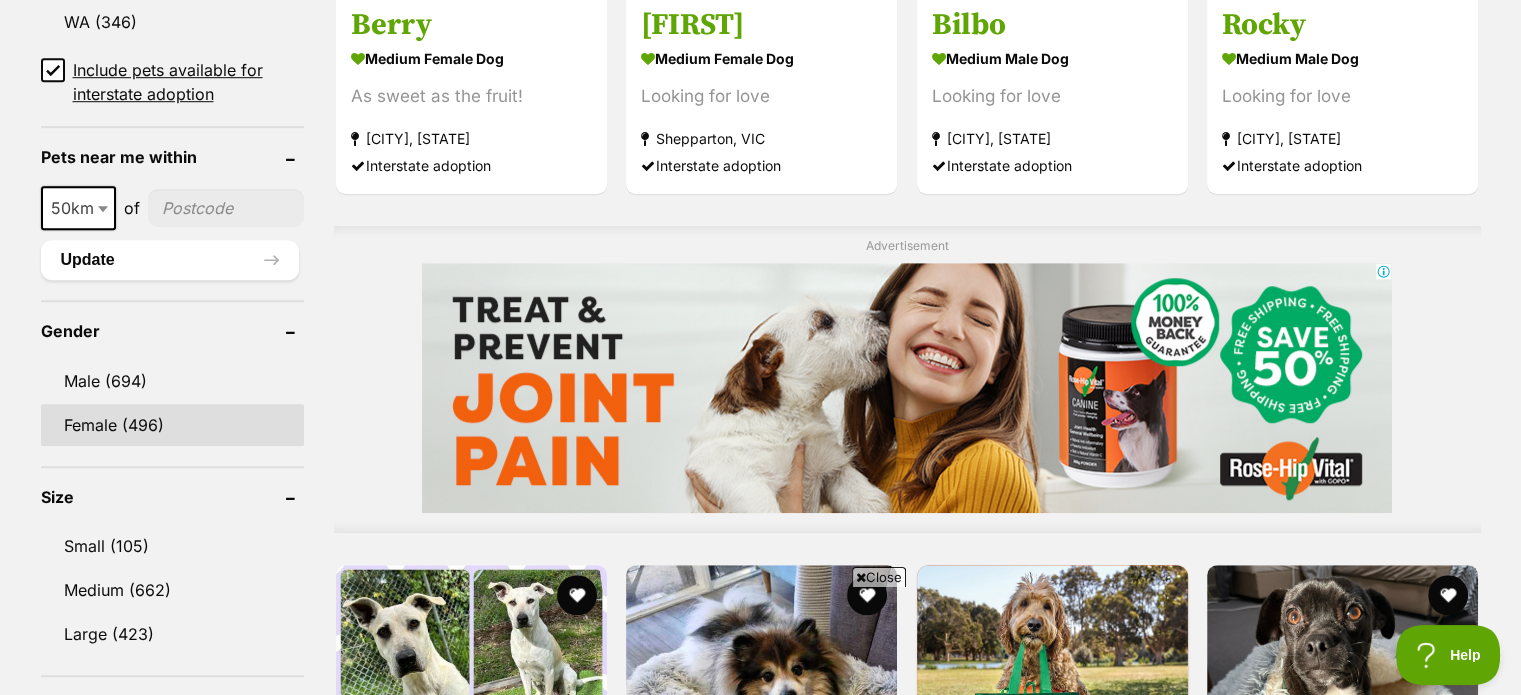 click on "Female (496)" at bounding box center (173, 425) 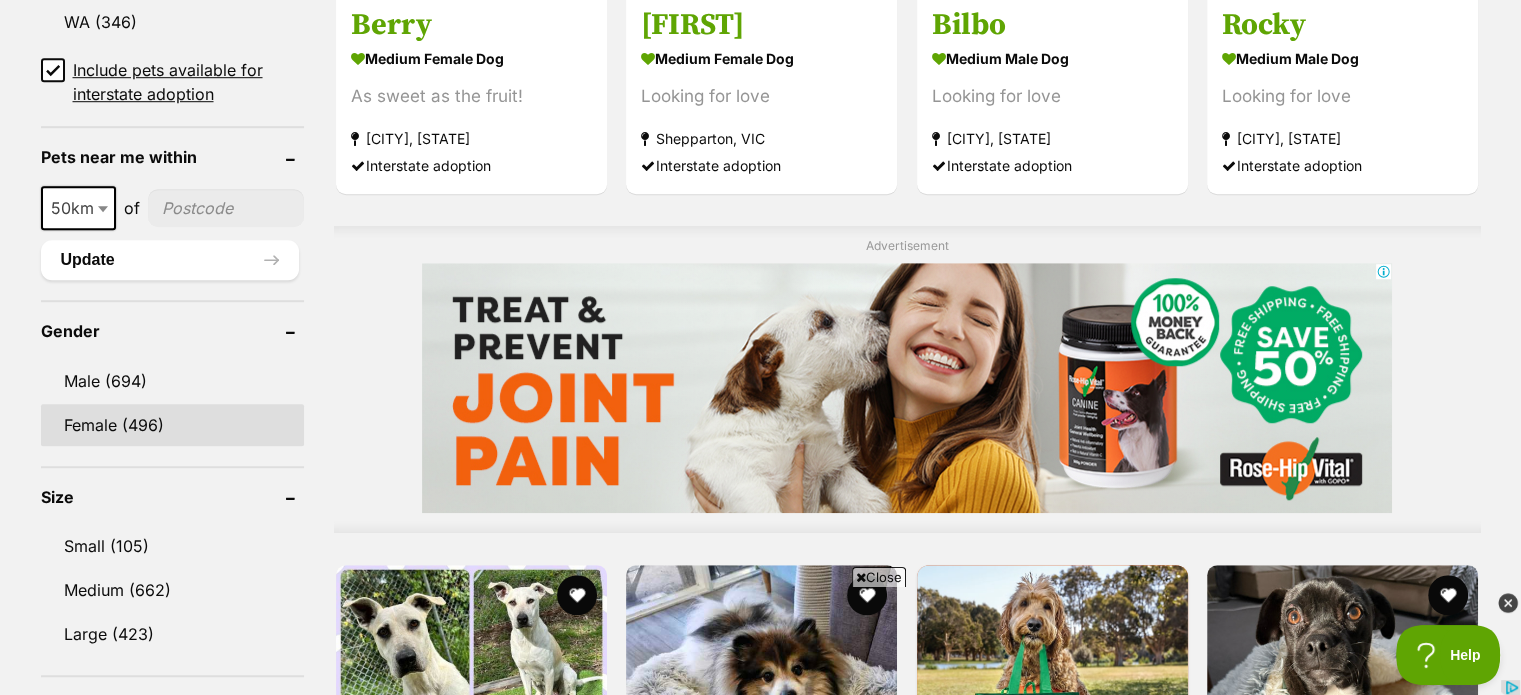 scroll, scrollTop: 0, scrollLeft: 0, axis: both 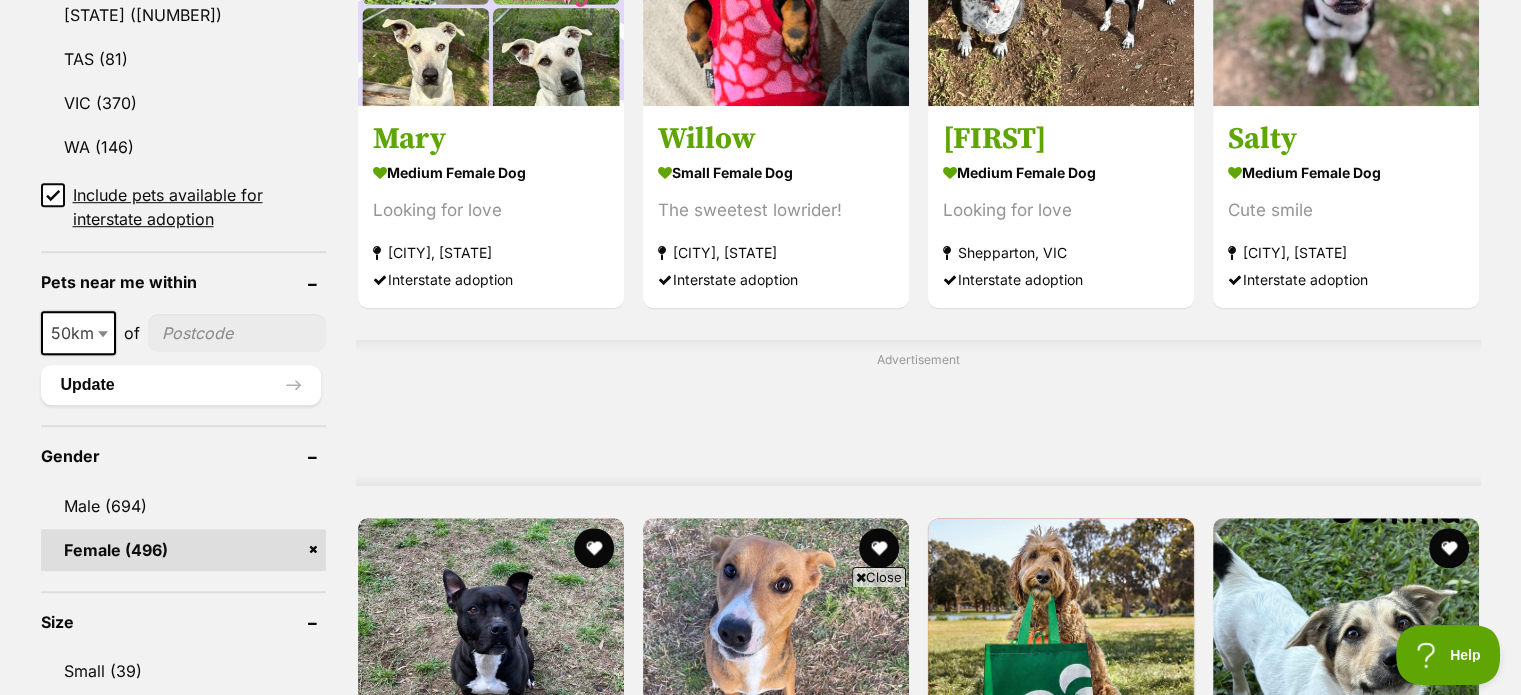 click on "Female (496)" at bounding box center [183, 550] 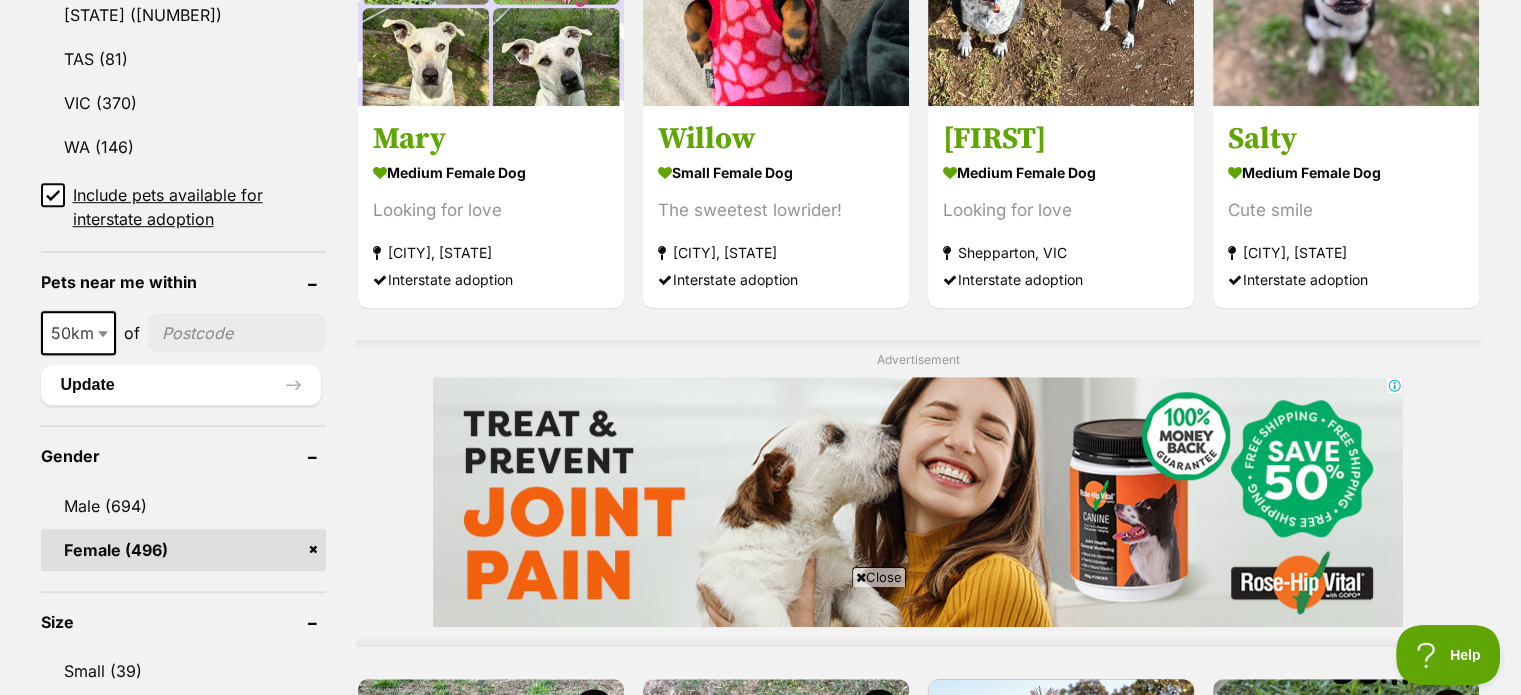 scroll, scrollTop: 0, scrollLeft: 0, axis: both 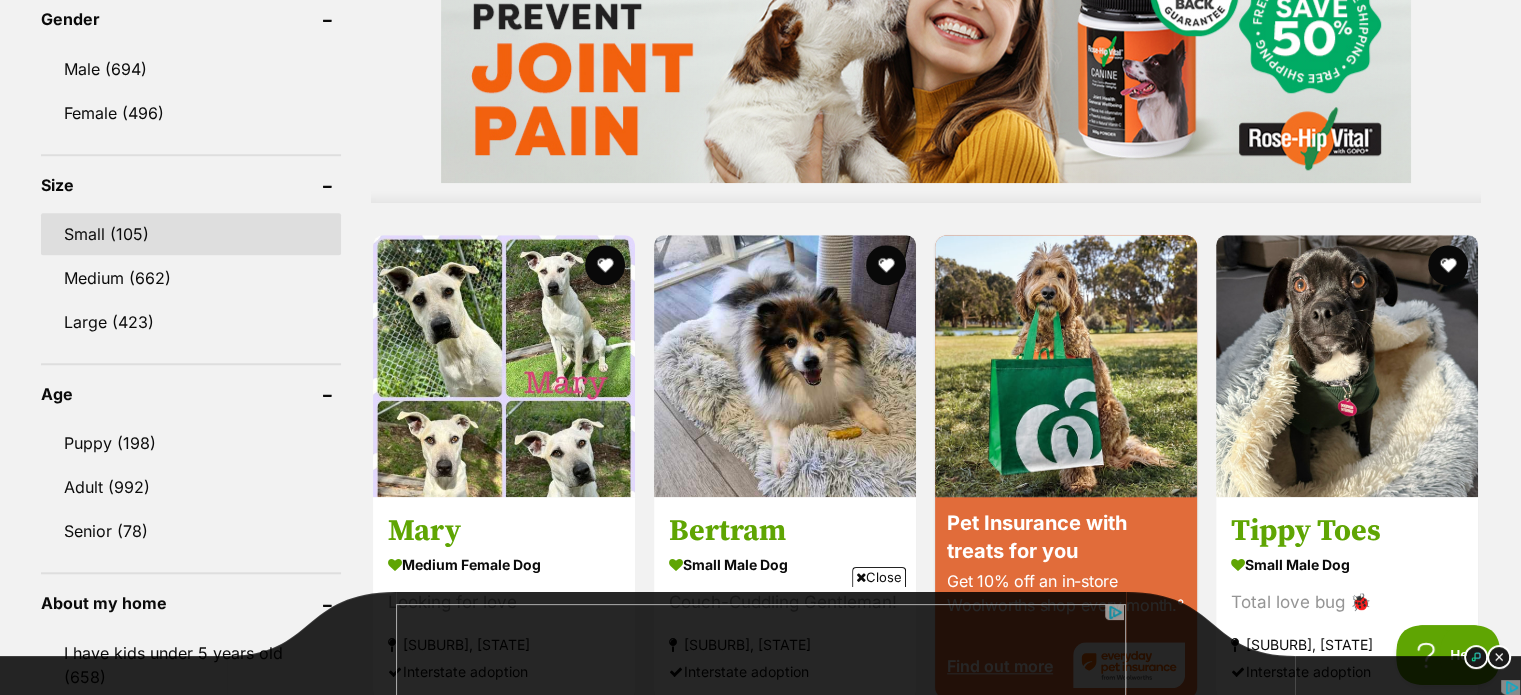 click on "Small (105)" at bounding box center (191, 234) 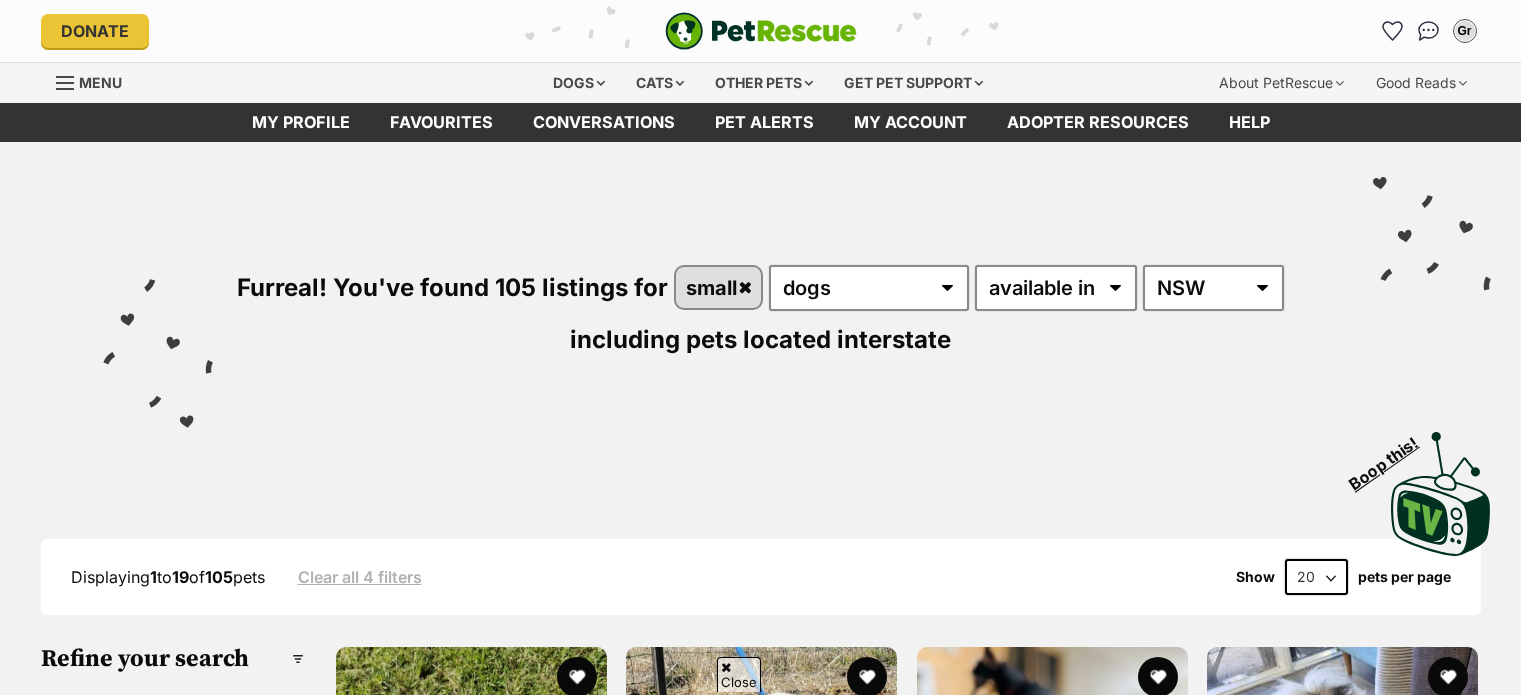 scroll, scrollTop: 546, scrollLeft: 0, axis: vertical 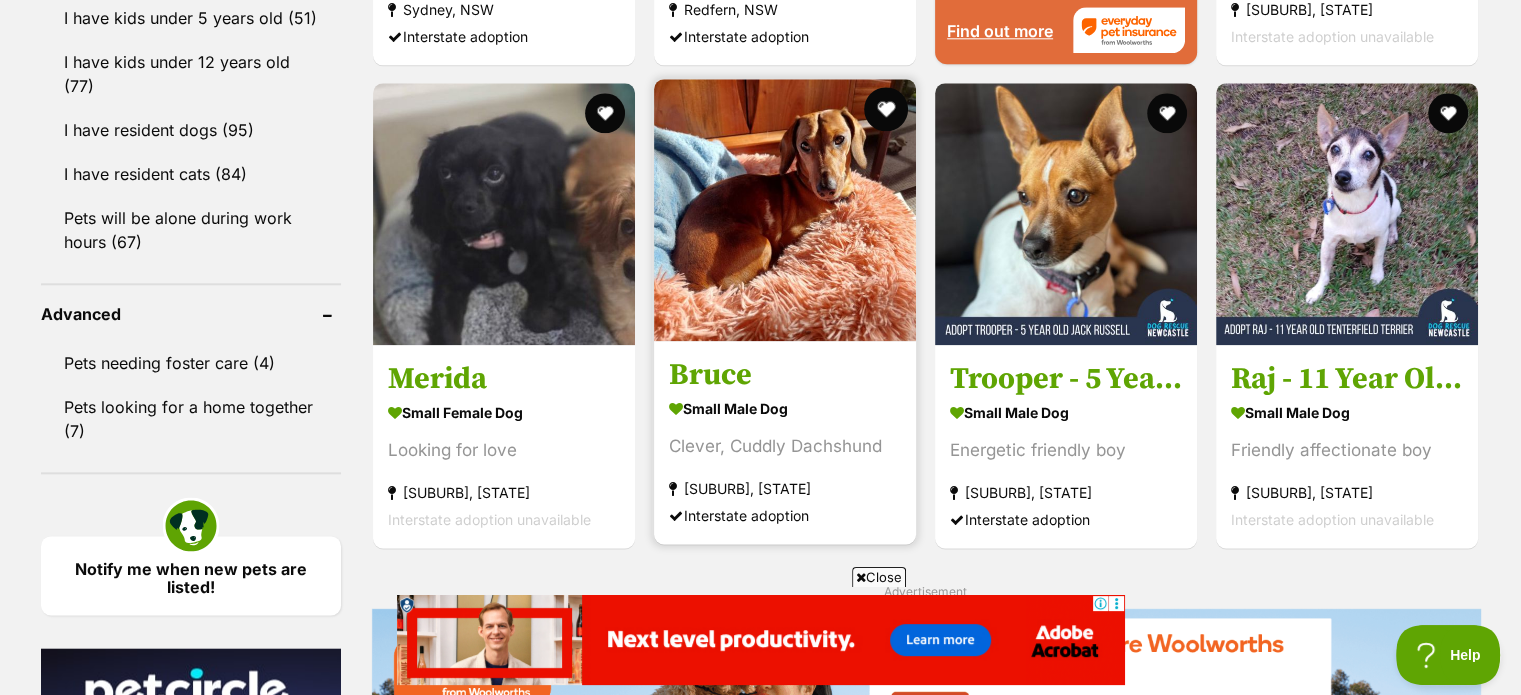 click at bounding box center (886, 109) 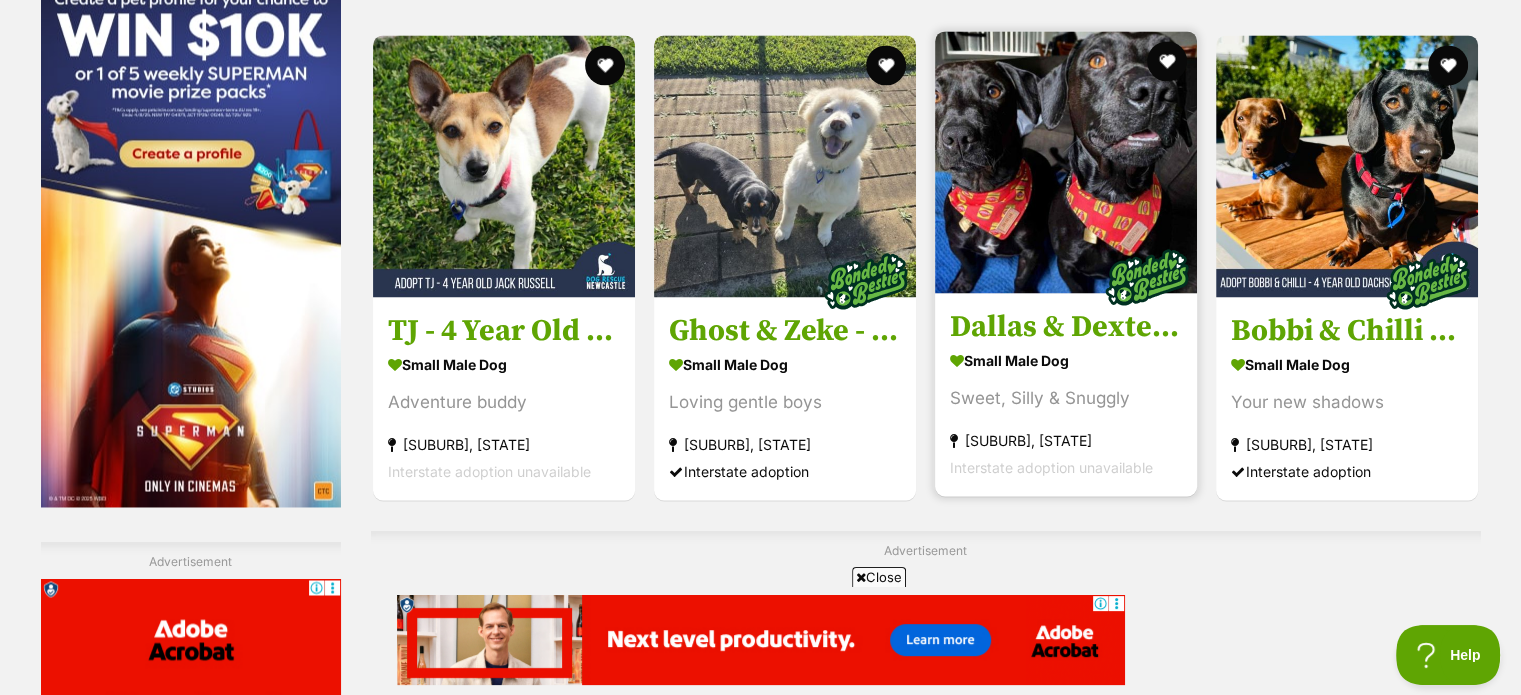 scroll, scrollTop: 3107, scrollLeft: 0, axis: vertical 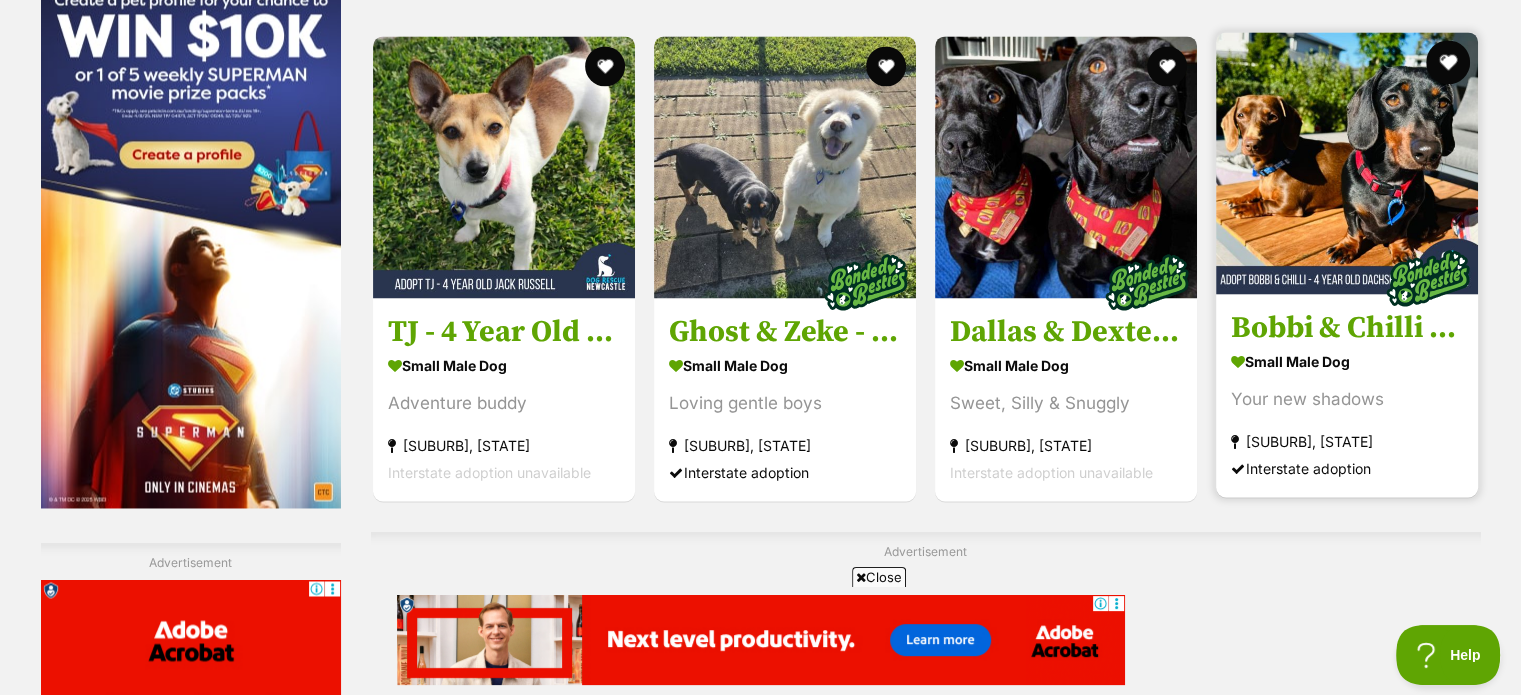 click at bounding box center [1449, 62] 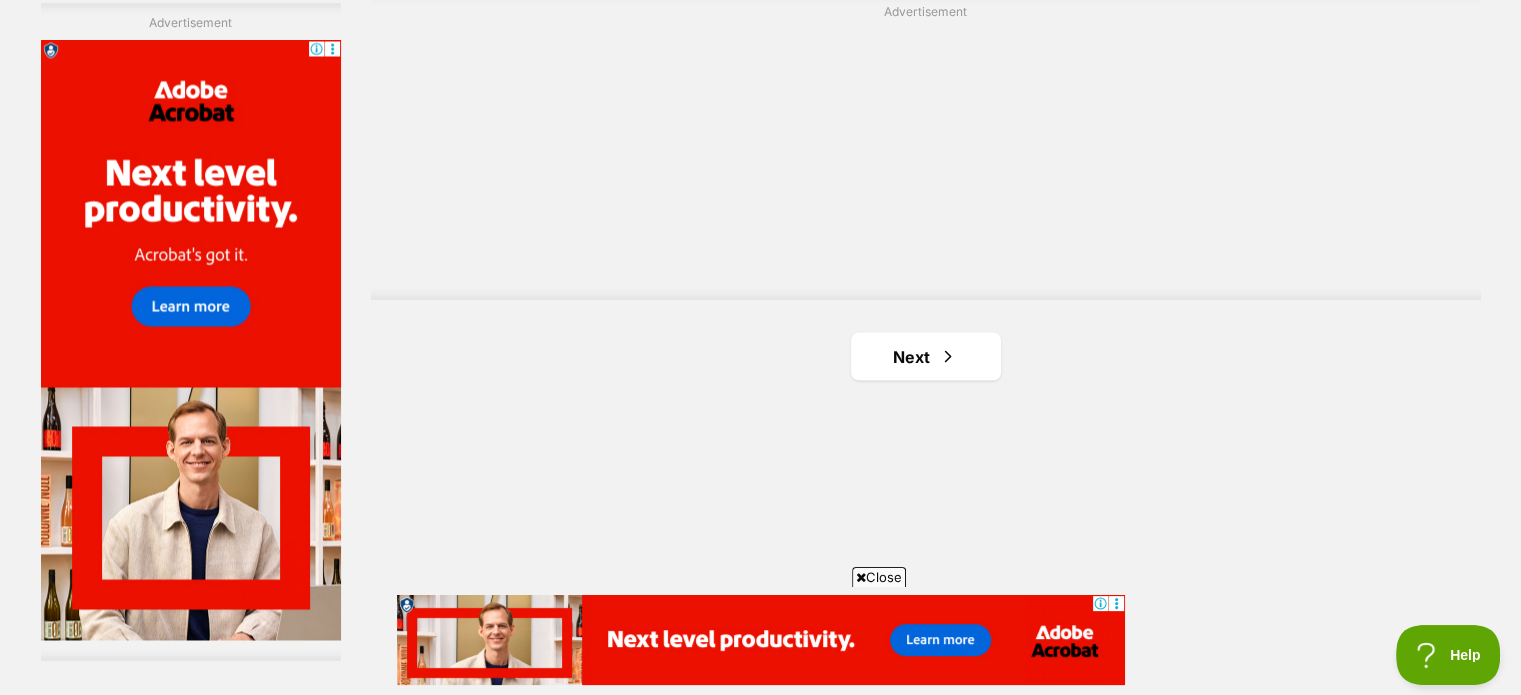 scroll, scrollTop: 3648, scrollLeft: 0, axis: vertical 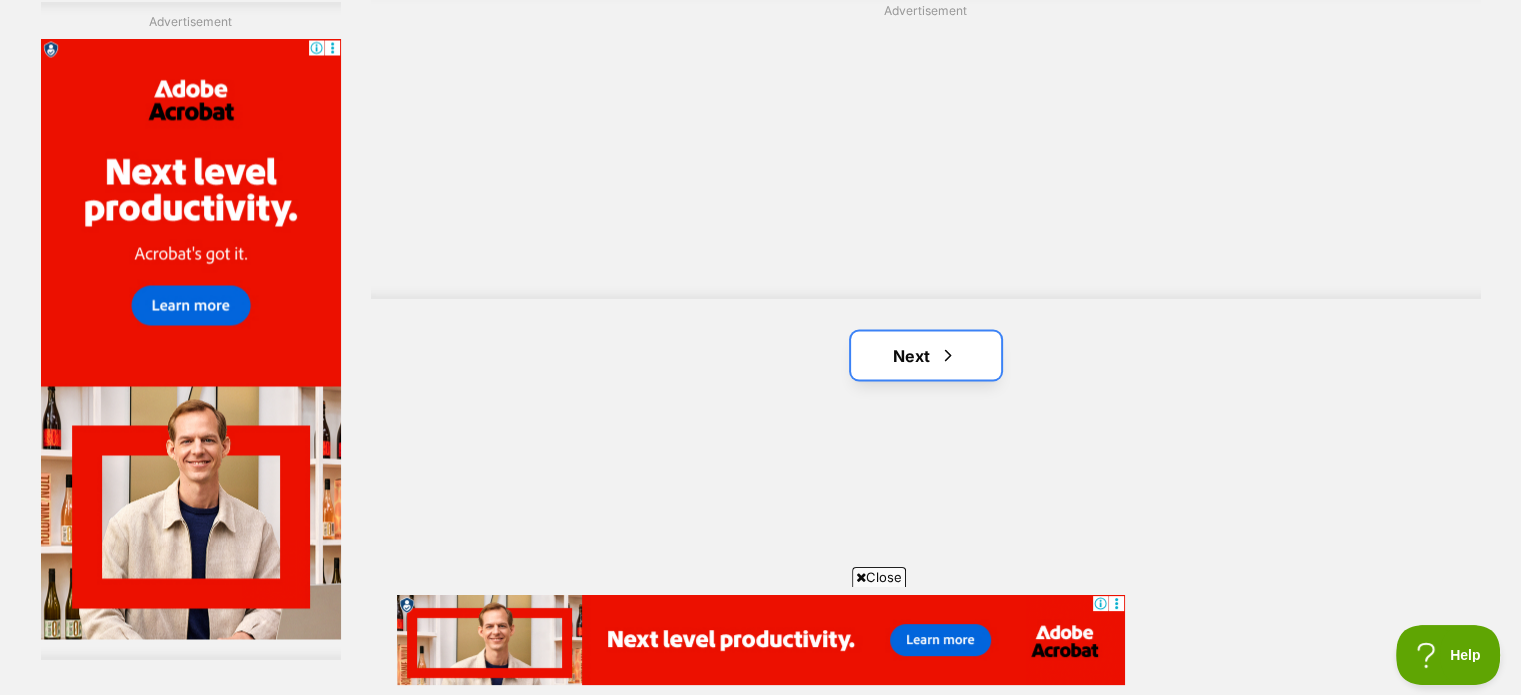 click on "Next" at bounding box center [926, 355] 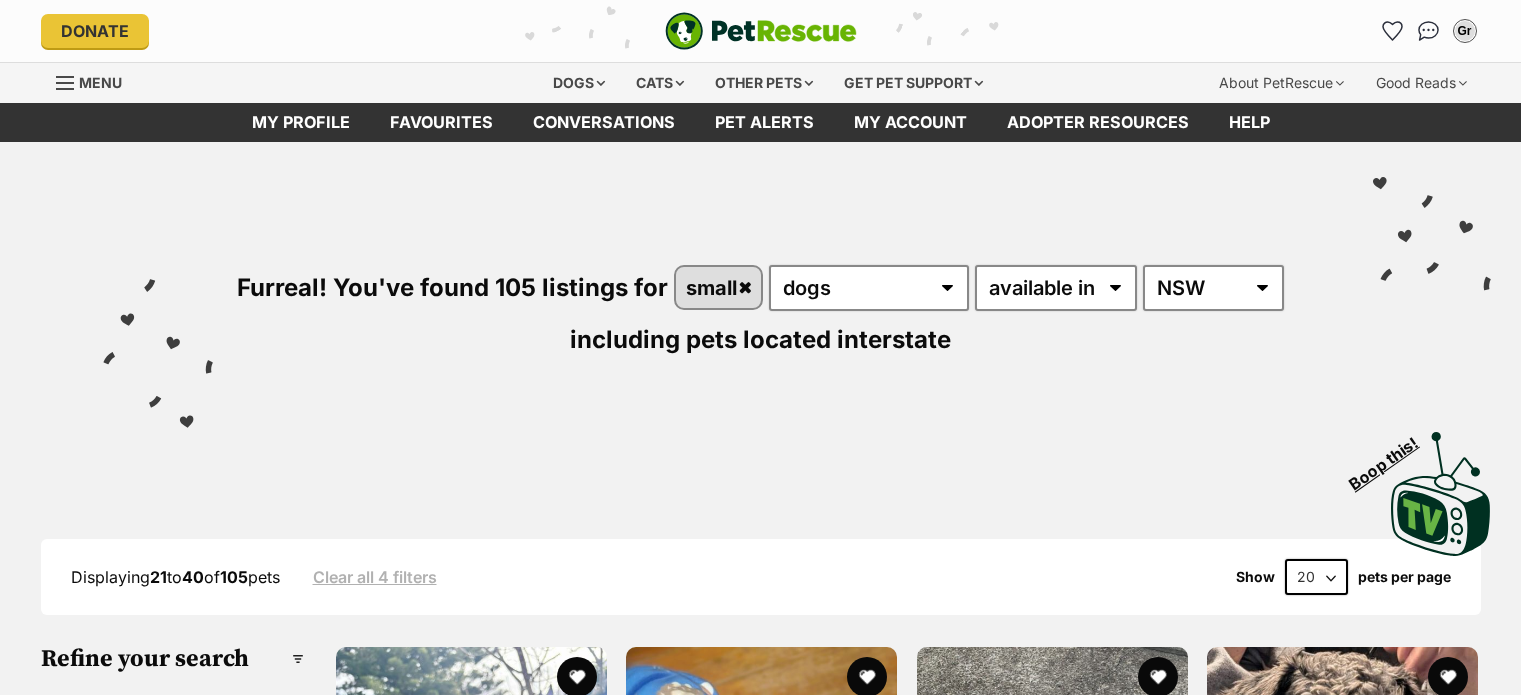 scroll, scrollTop: 0, scrollLeft: 0, axis: both 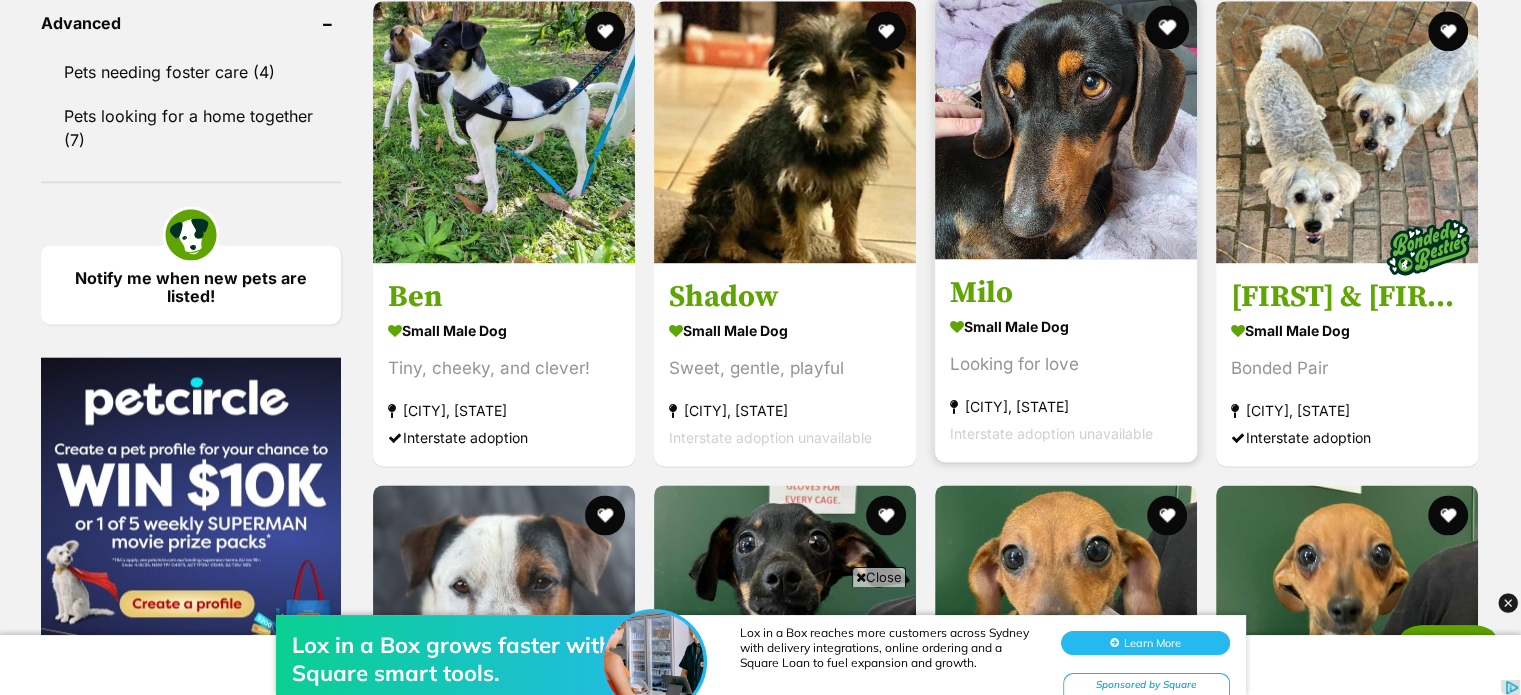 click at bounding box center (1167, 27) 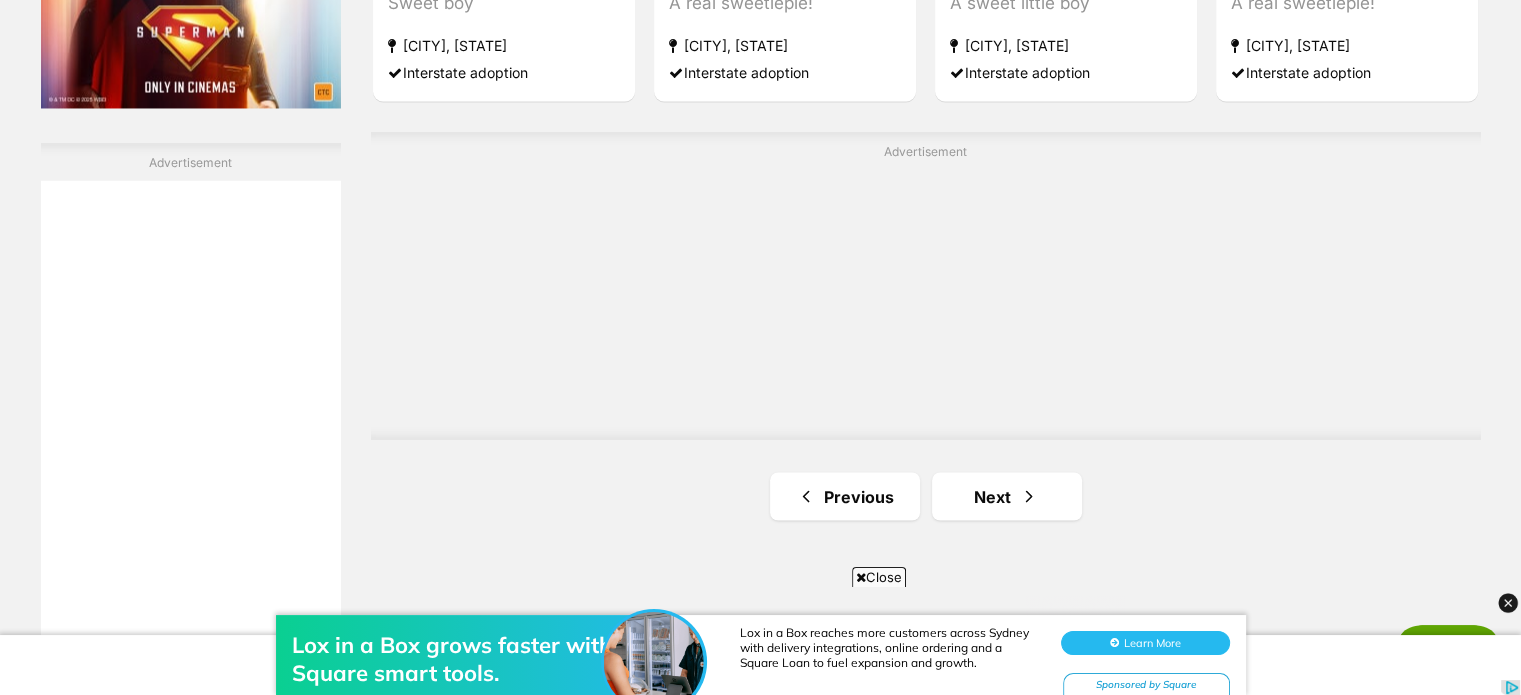 scroll, scrollTop: 3520, scrollLeft: 0, axis: vertical 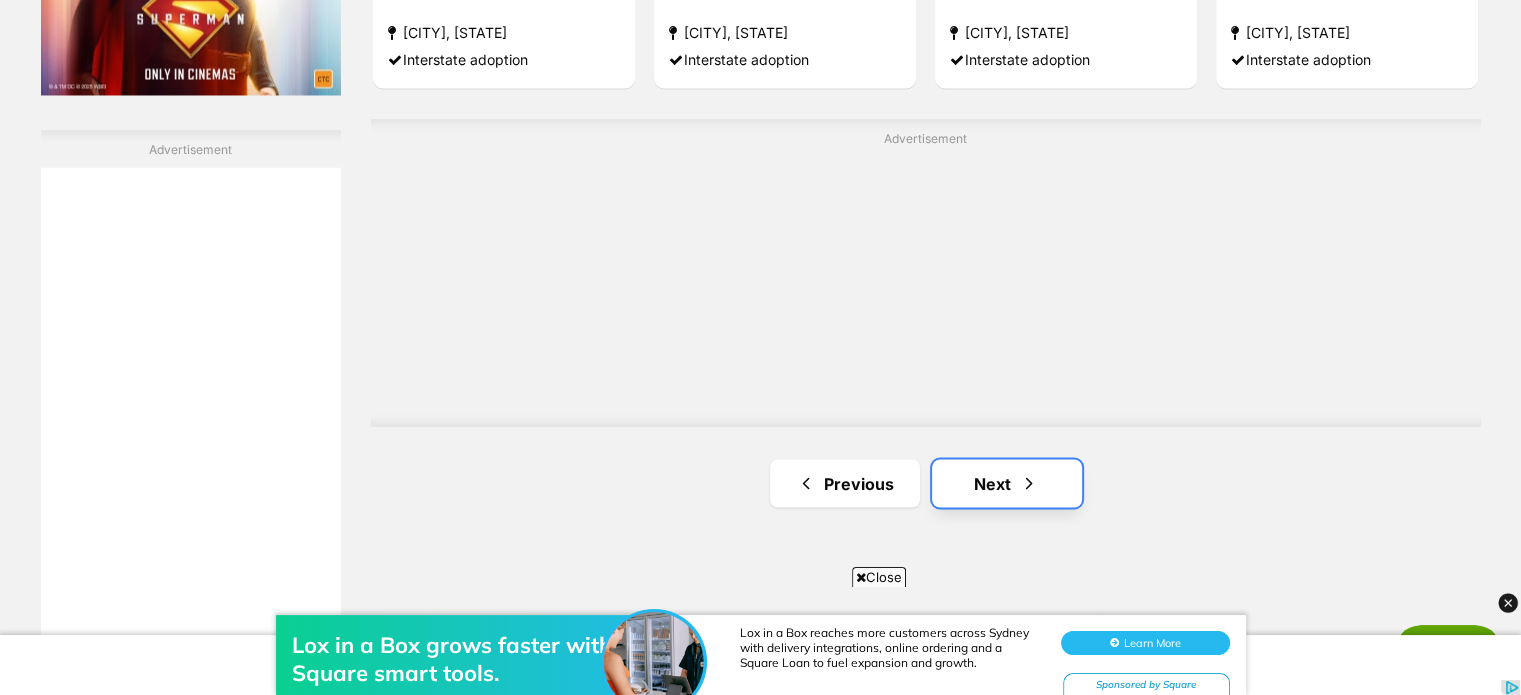 click on "Next" at bounding box center [1007, 483] 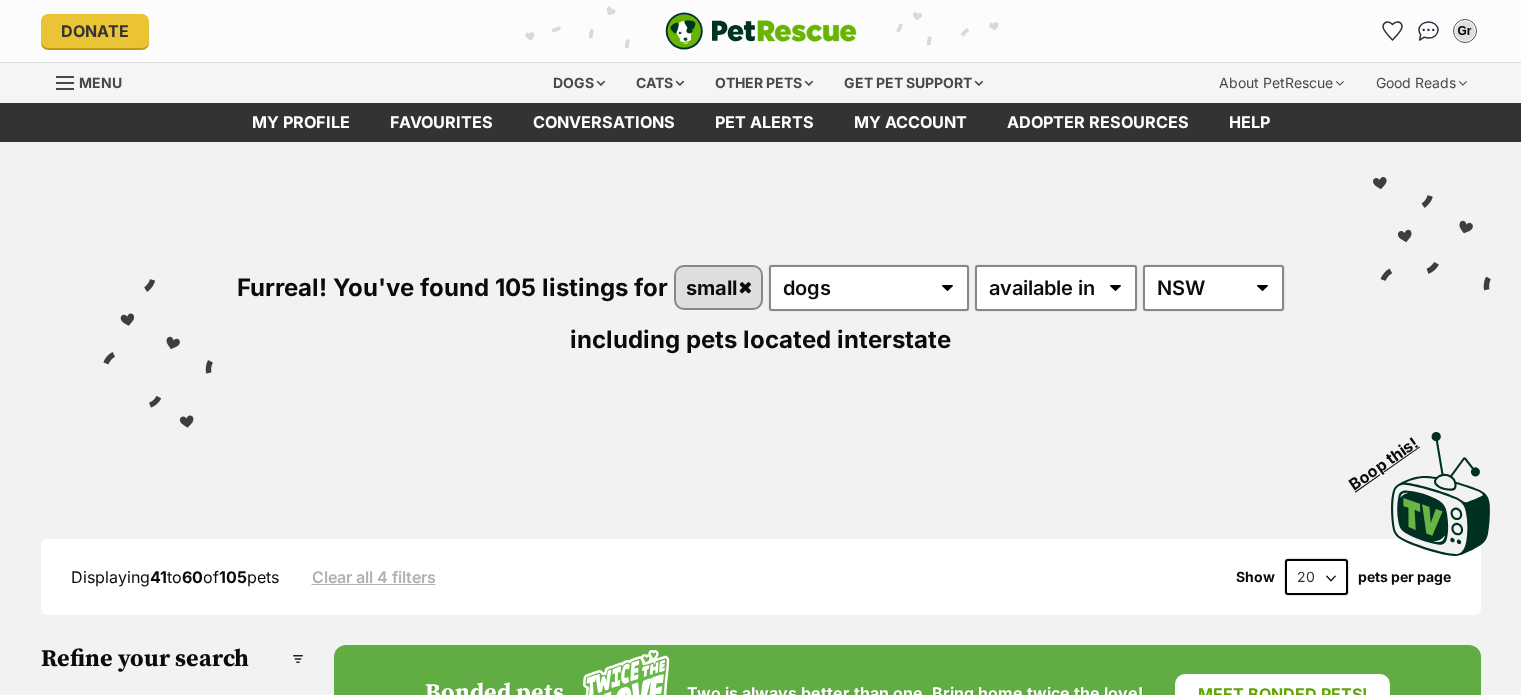 scroll, scrollTop: 0, scrollLeft: 0, axis: both 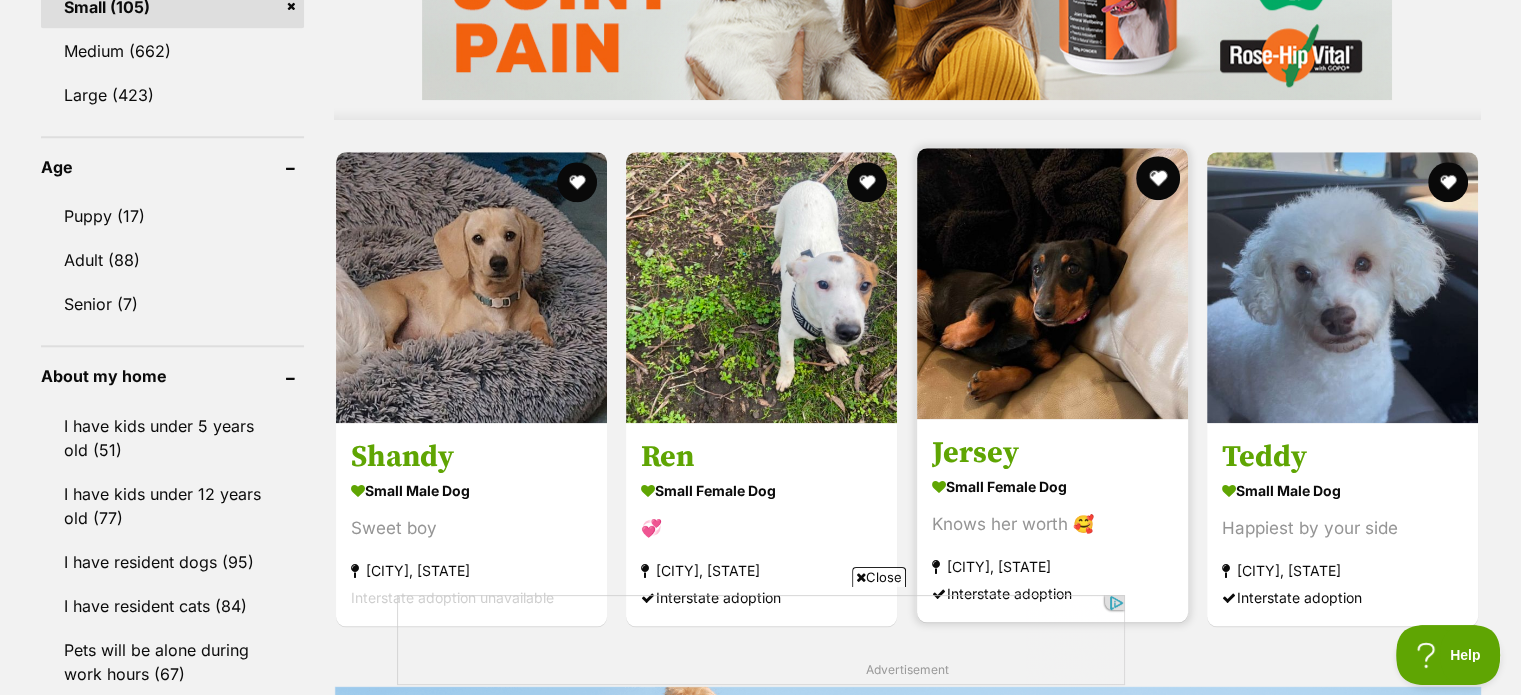 click at bounding box center (1158, 178) 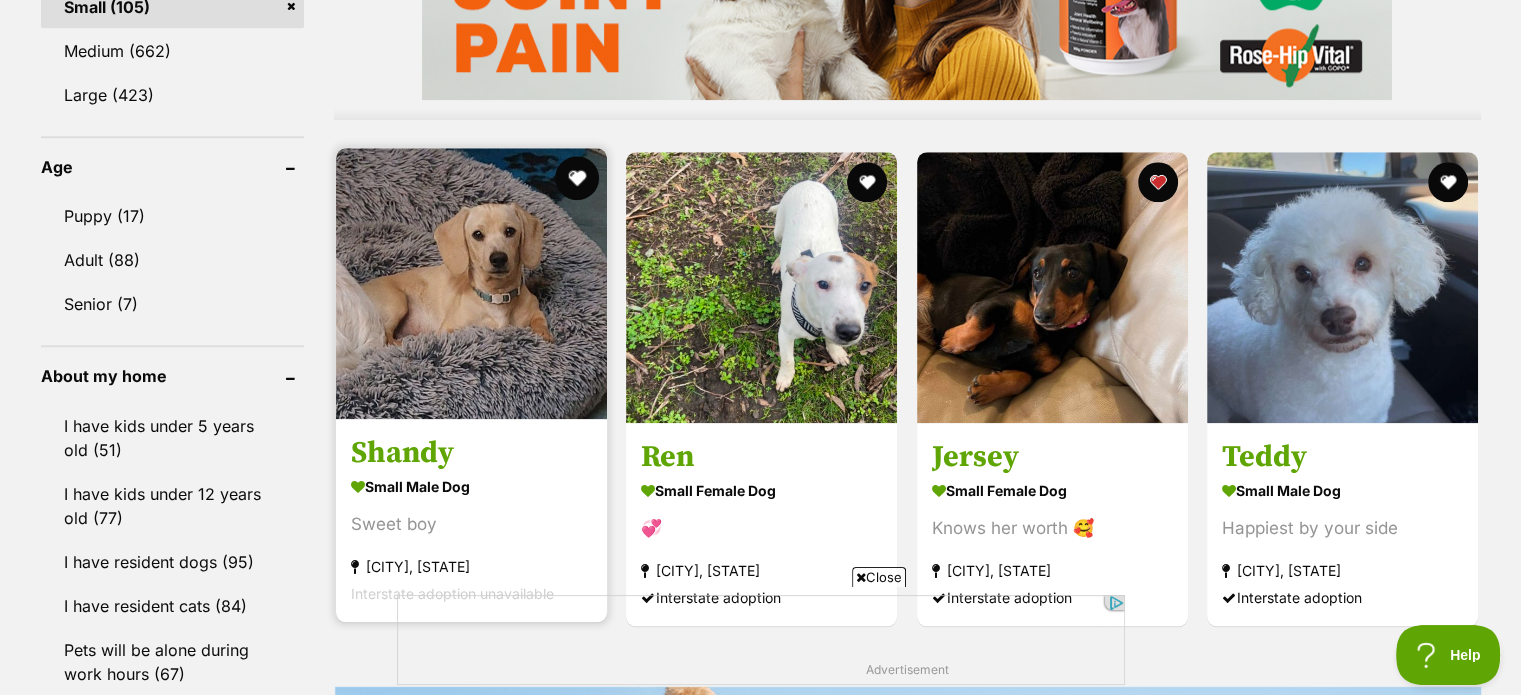 click at bounding box center (577, 178) 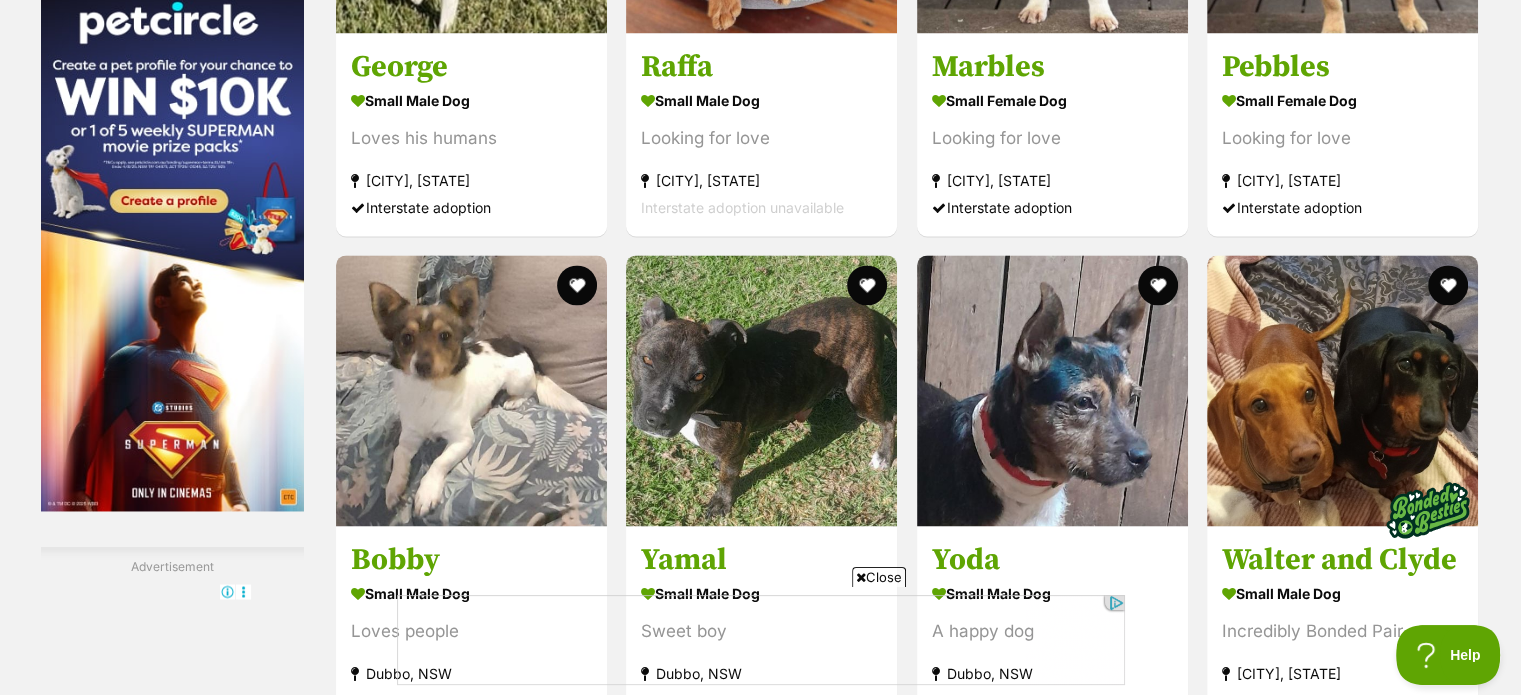scroll, scrollTop: 3214, scrollLeft: 0, axis: vertical 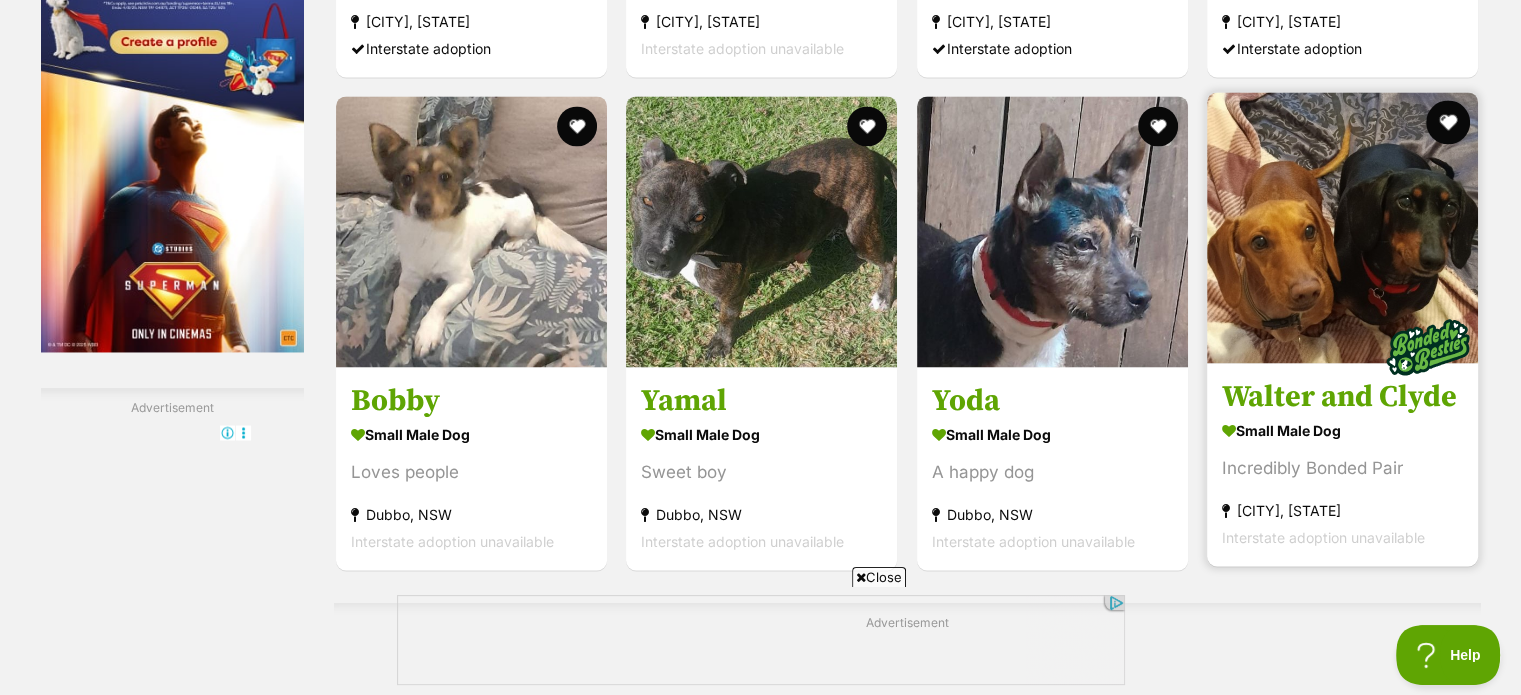 click at bounding box center (1449, 122) 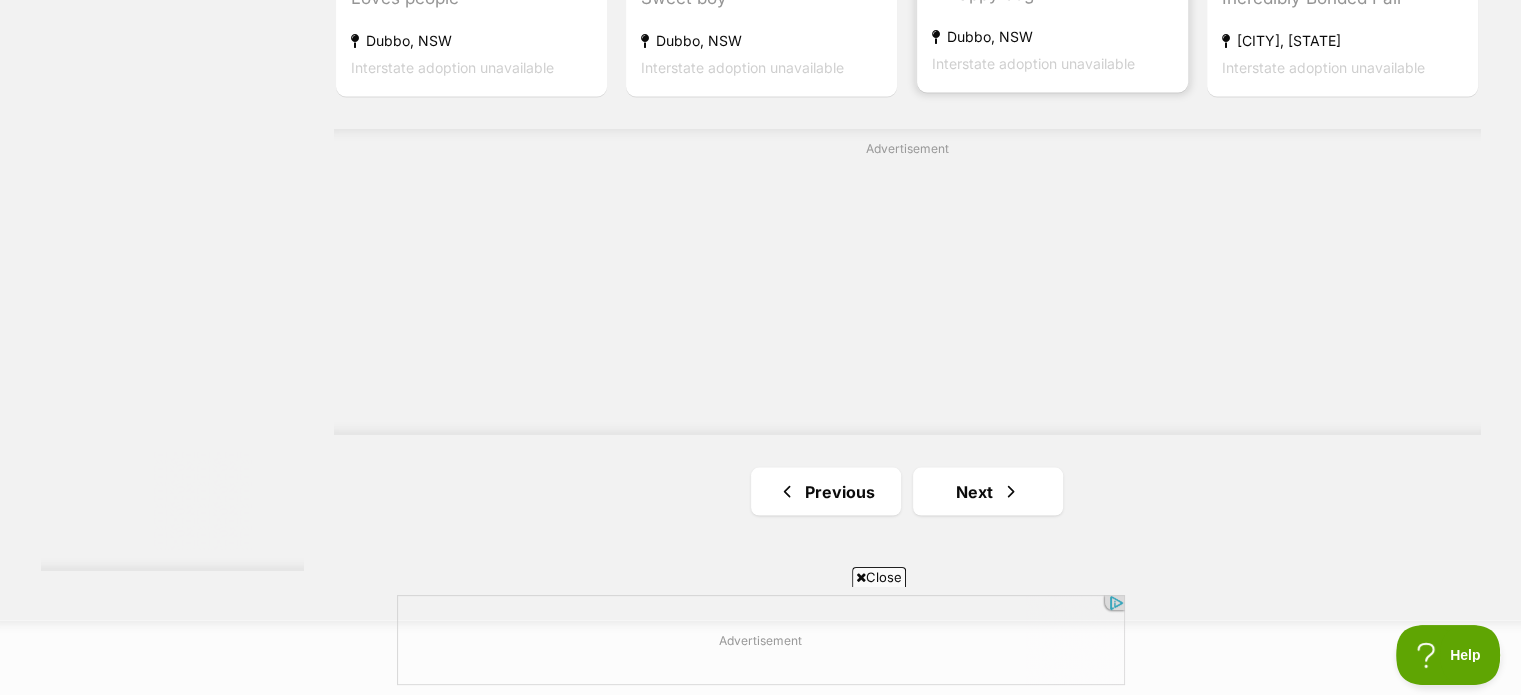 scroll, scrollTop: 3719, scrollLeft: 0, axis: vertical 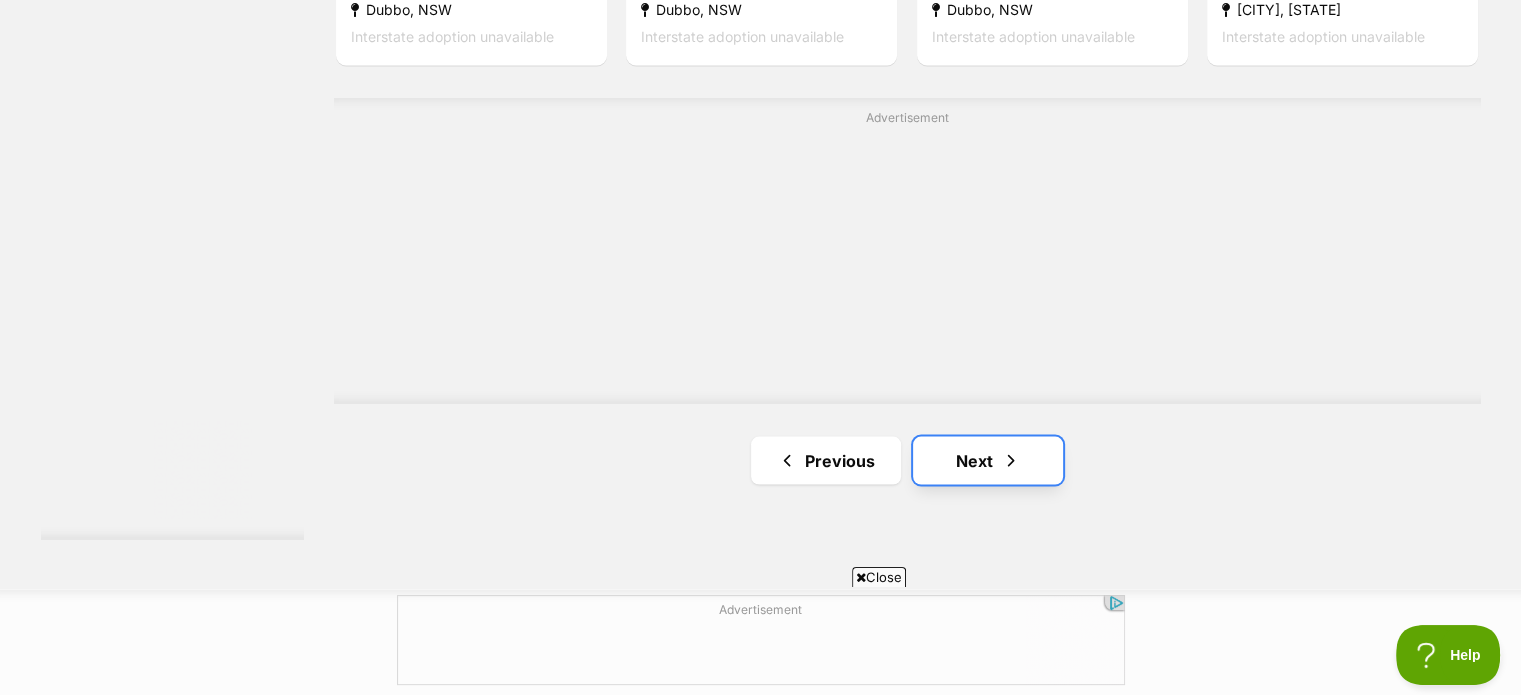 click on "Next" at bounding box center [988, 460] 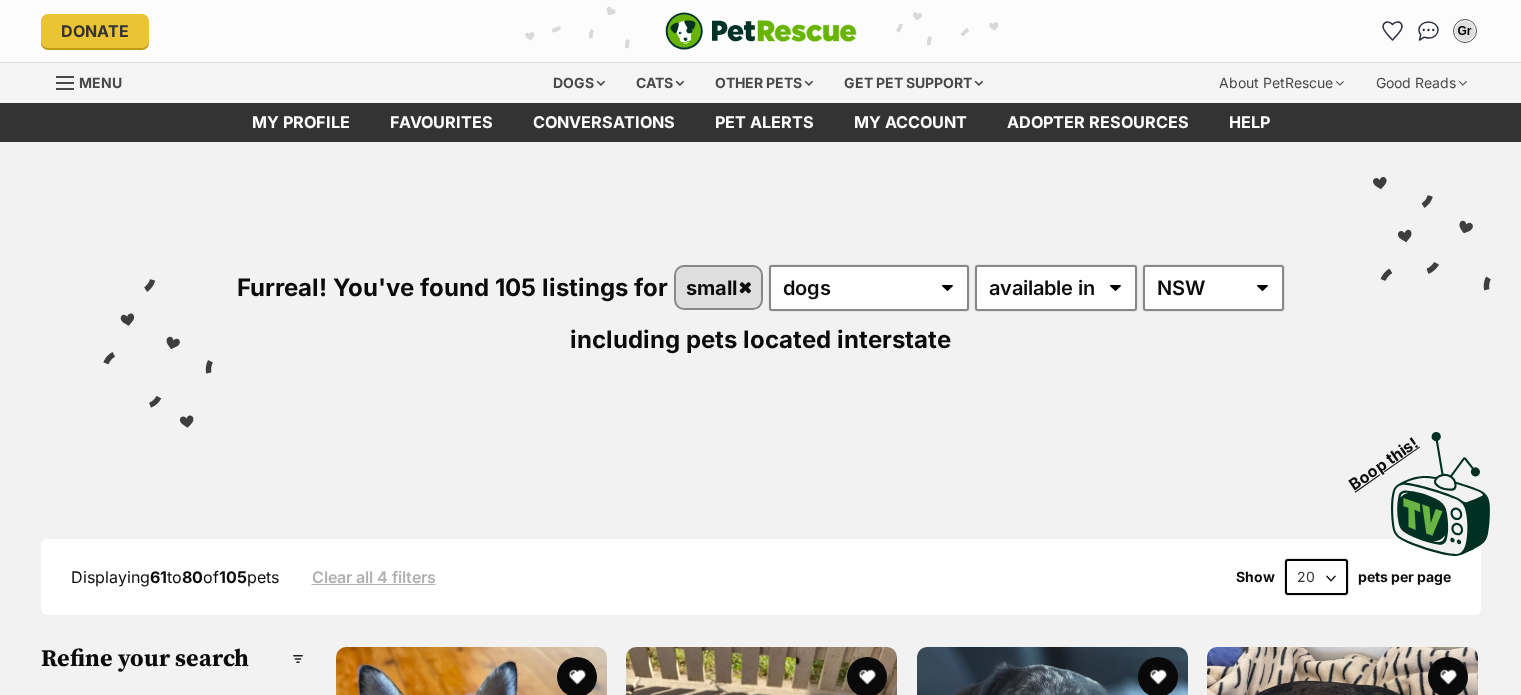 scroll, scrollTop: 0, scrollLeft: 0, axis: both 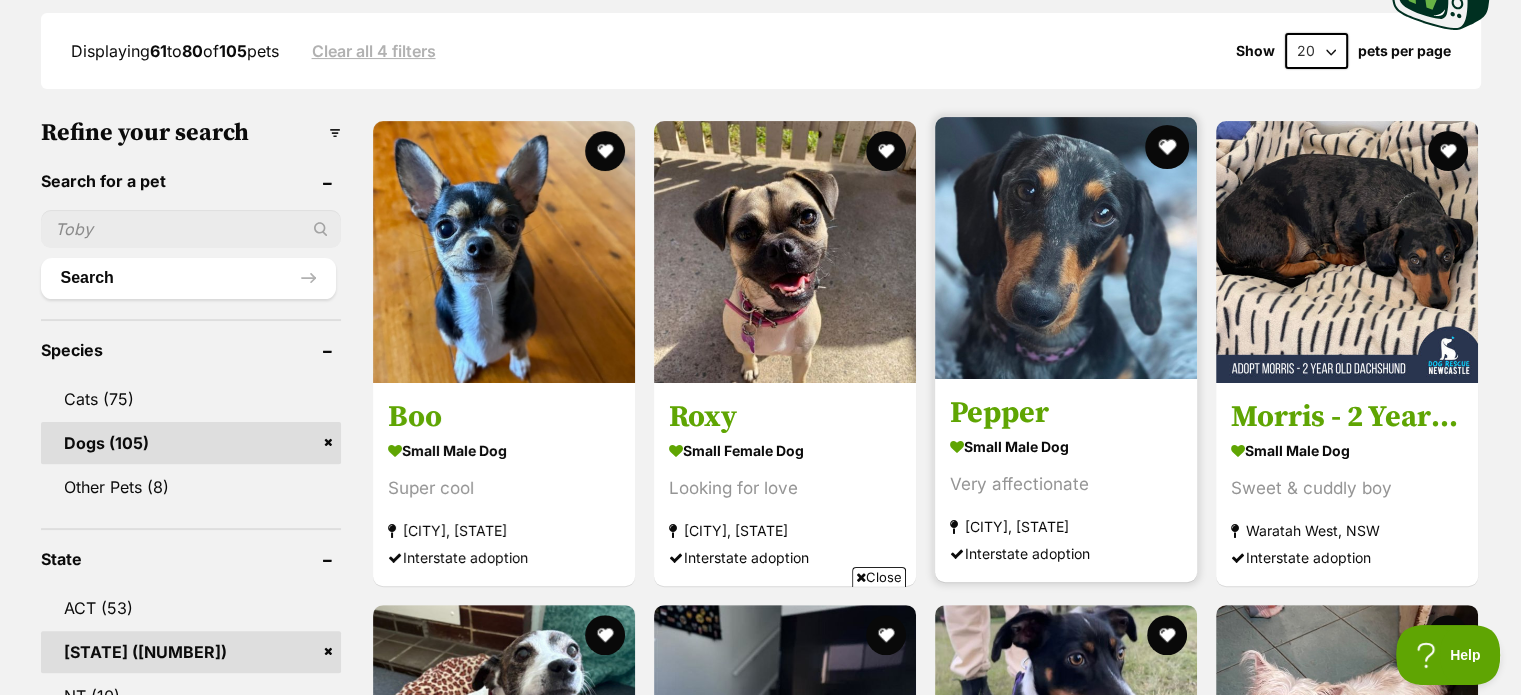 click at bounding box center (1167, 147) 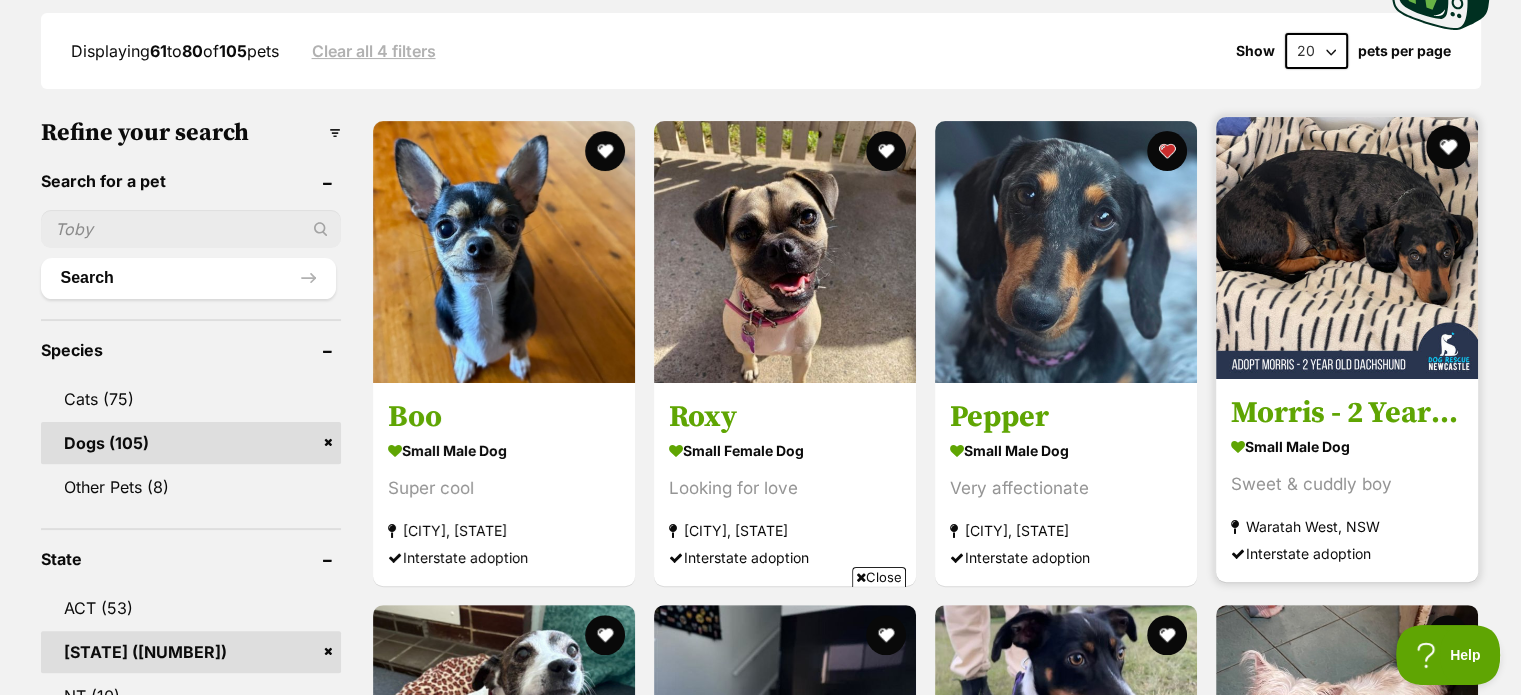 click at bounding box center [1449, 147] 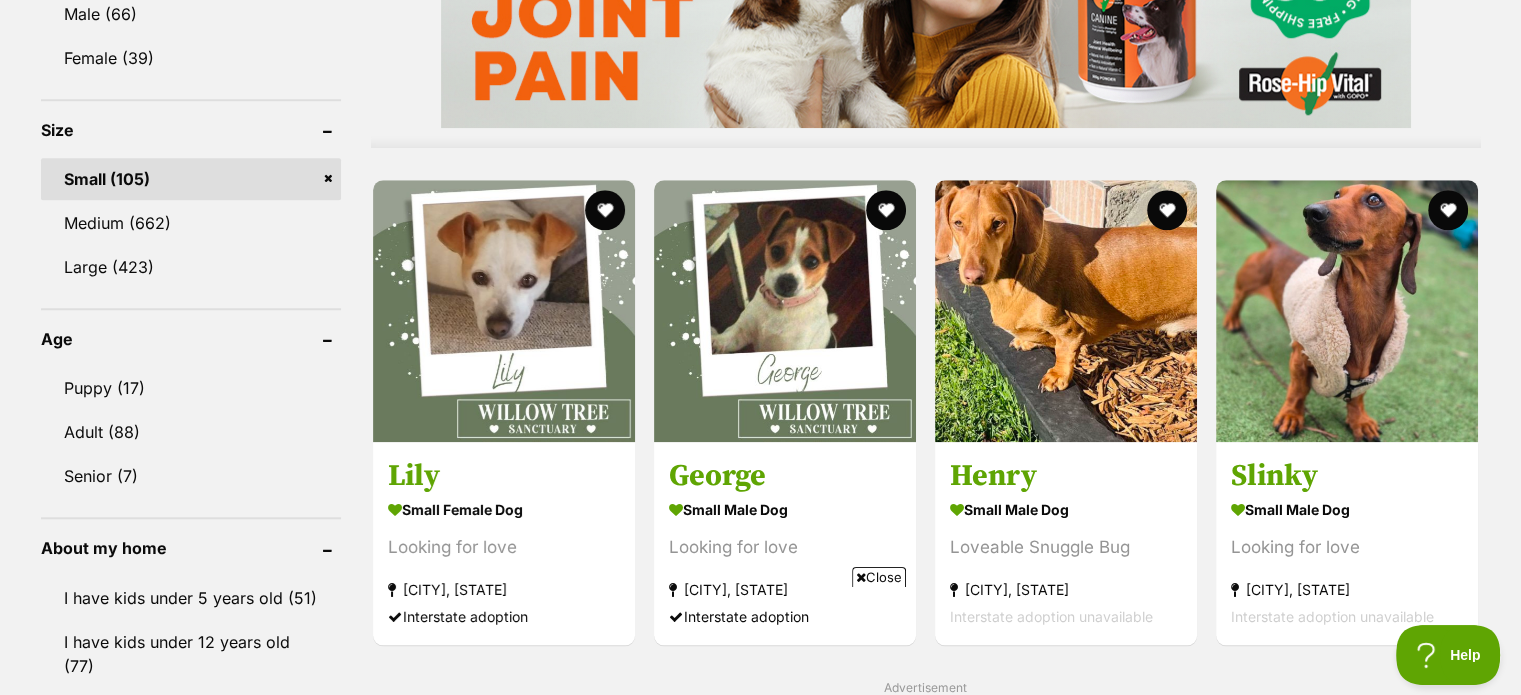 scroll, scrollTop: 1792, scrollLeft: 0, axis: vertical 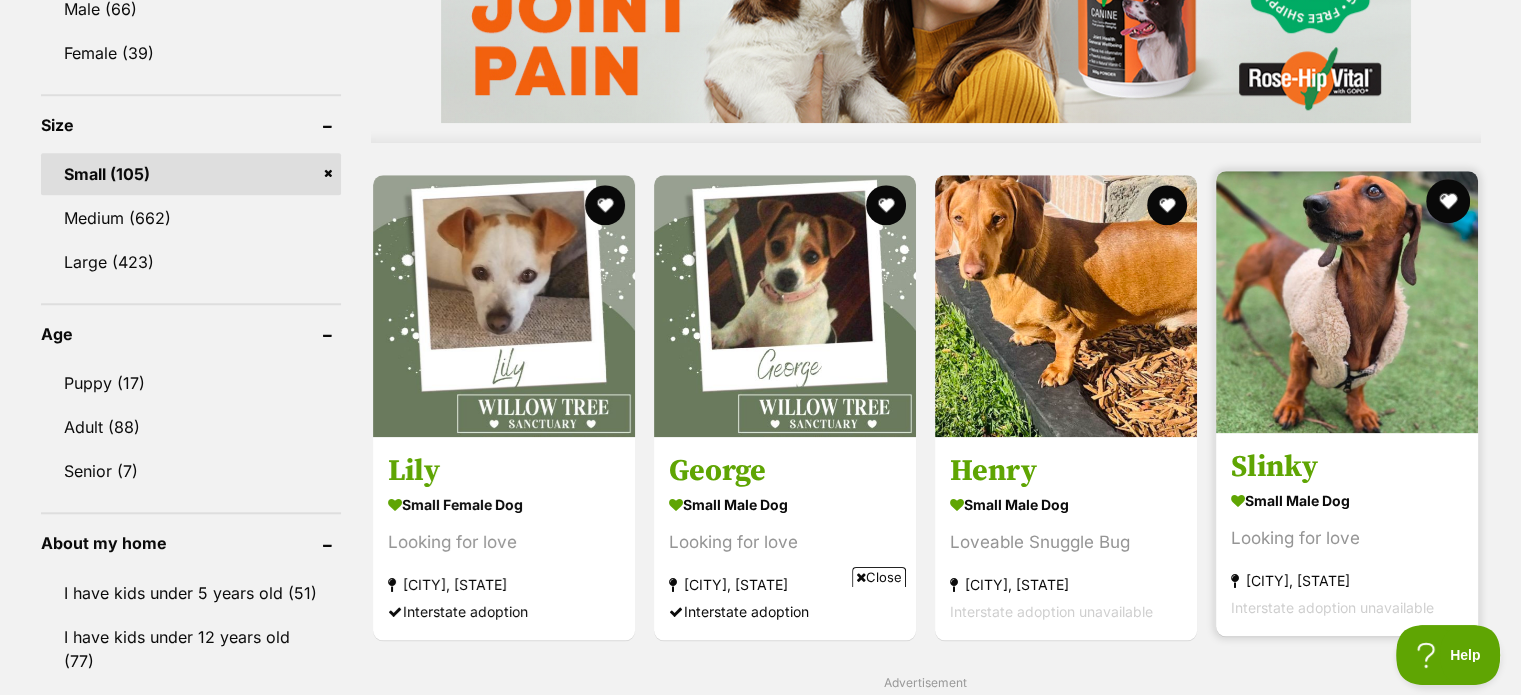 click at bounding box center (1449, 201) 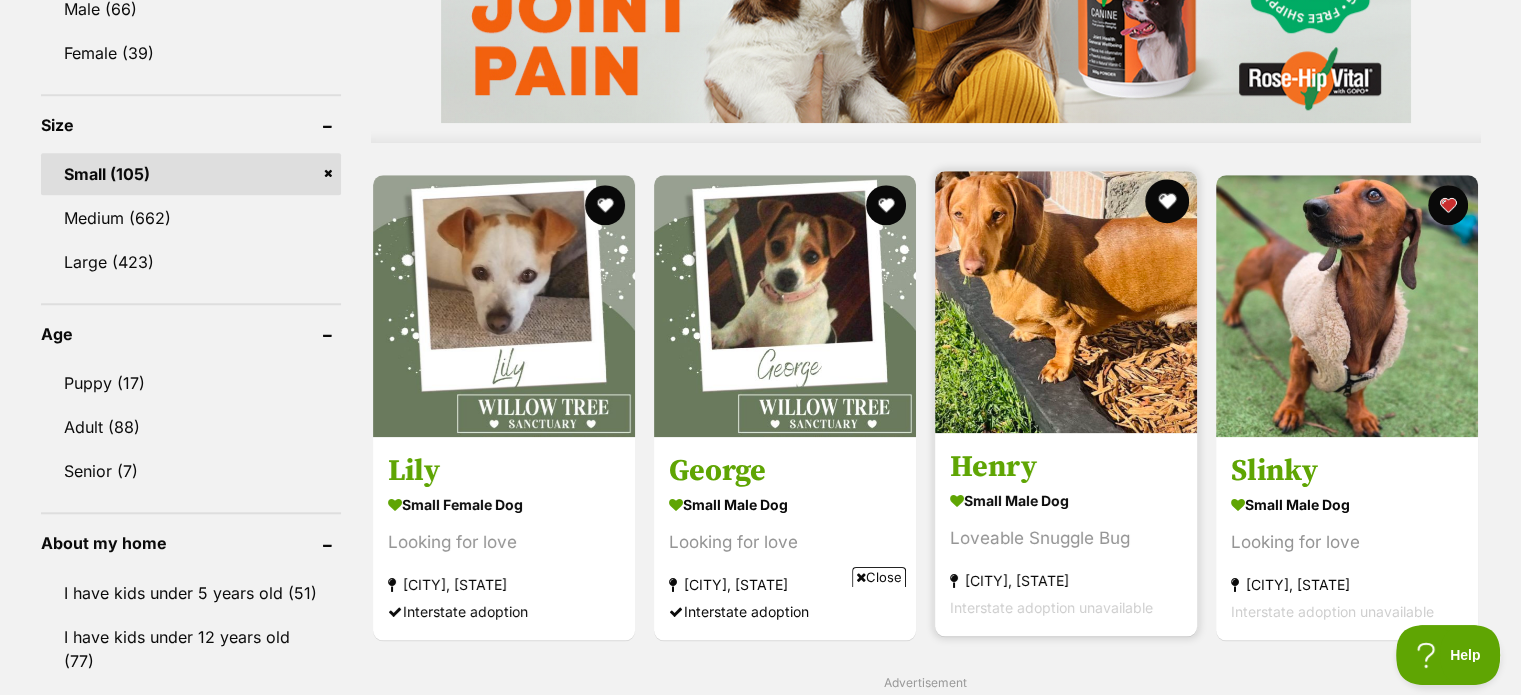 click at bounding box center (1167, 201) 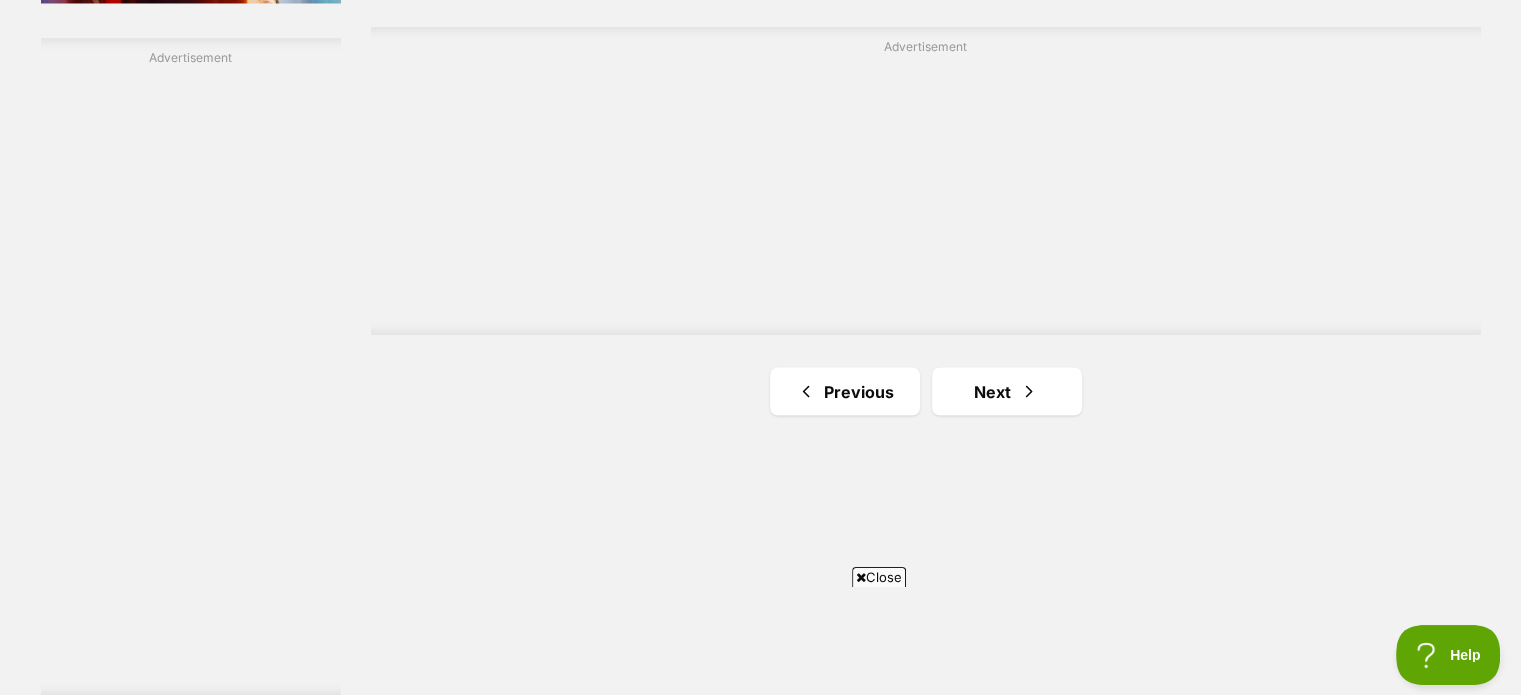 scroll, scrollTop: 3623, scrollLeft: 0, axis: vertical 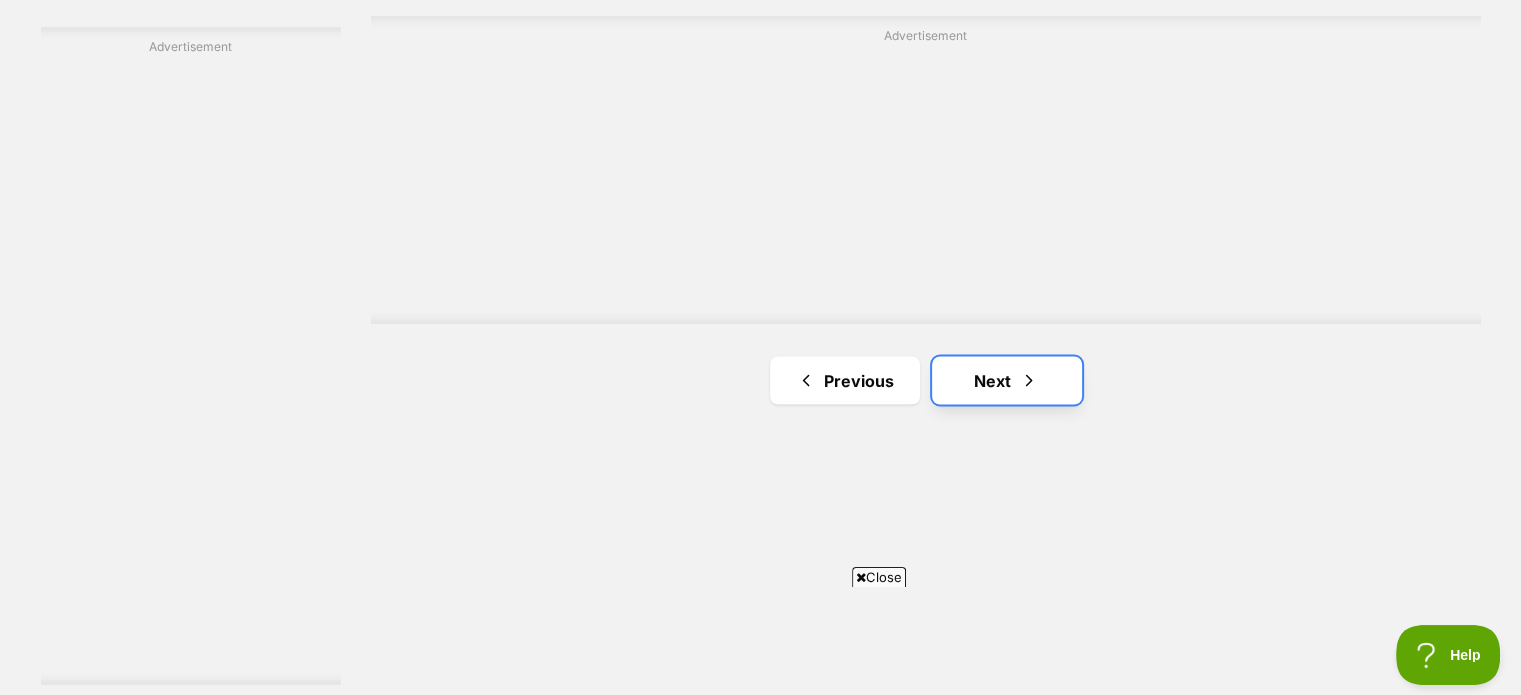 click on "Next" at bounding box center [1007, 380] 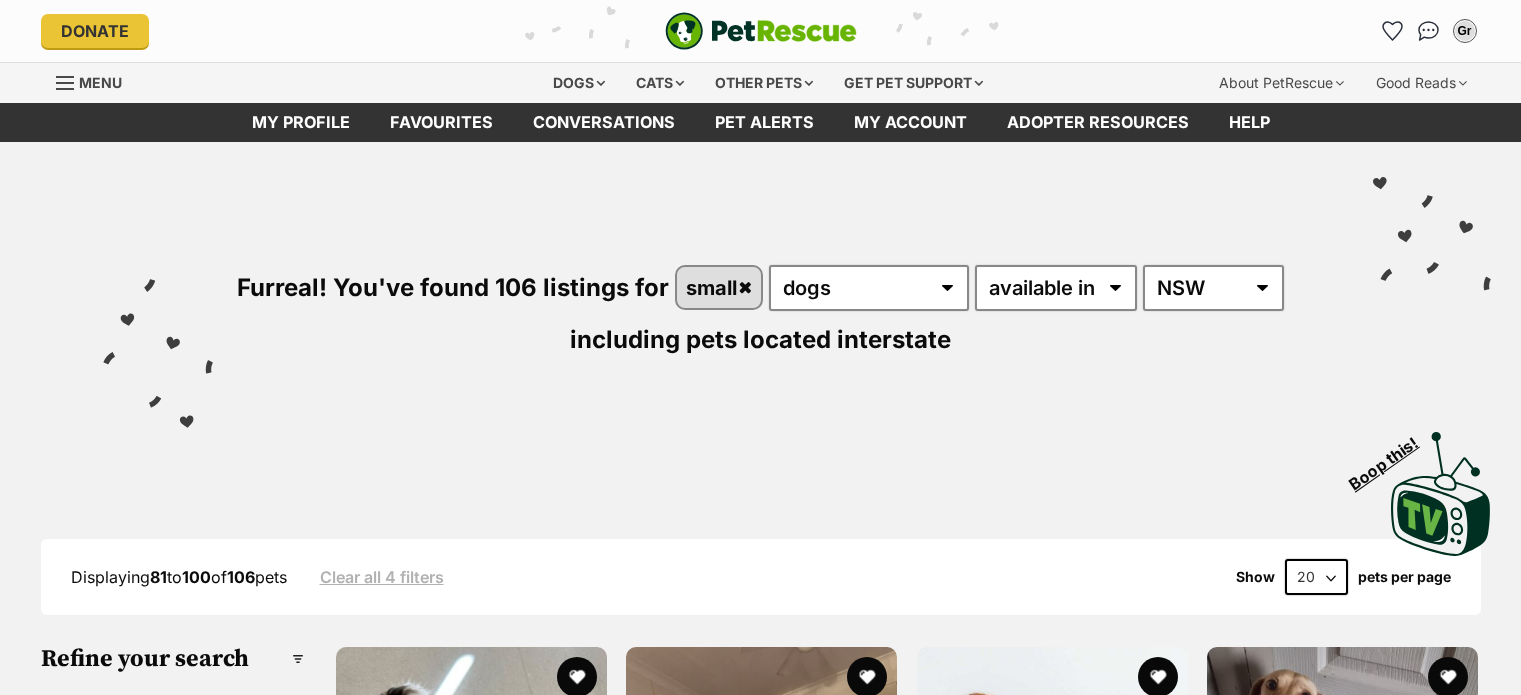 scroll, scrollTop: 0, scrollLeft: 0, axis: both 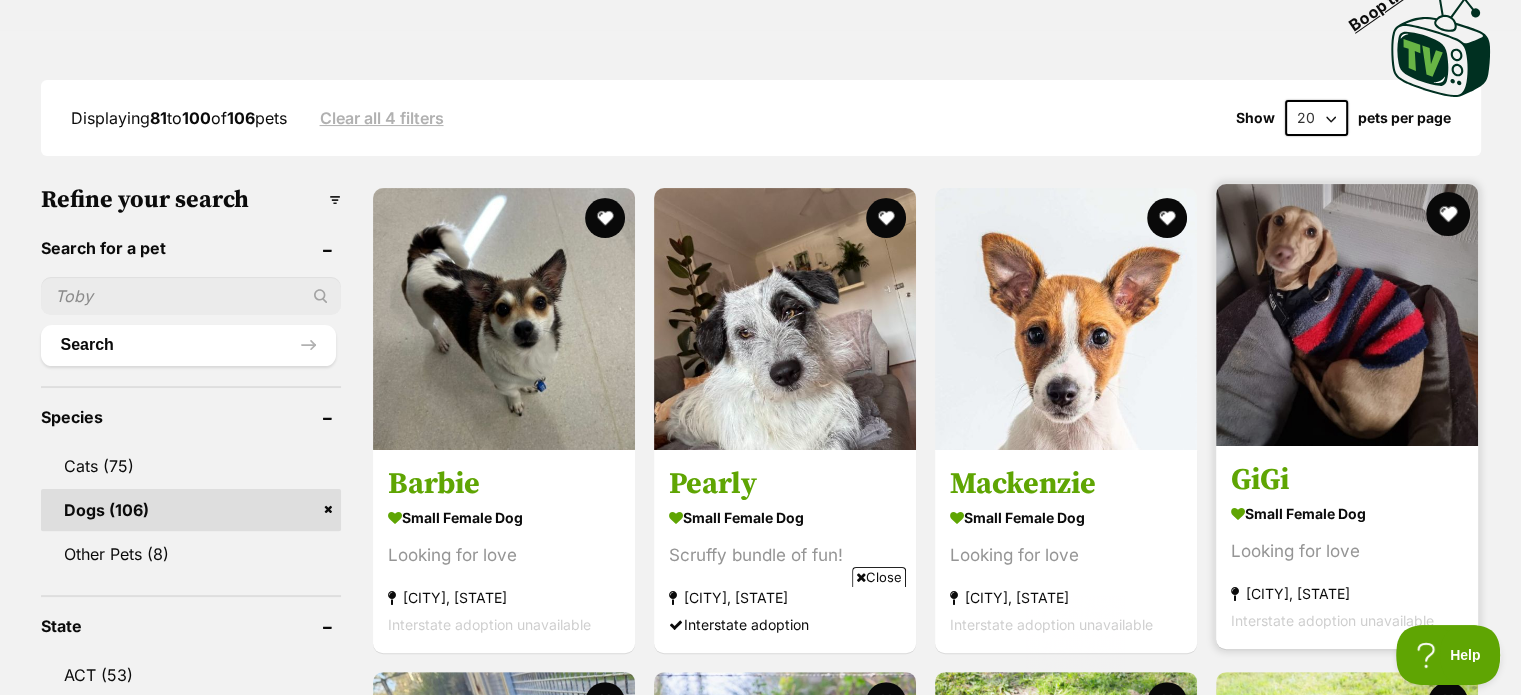 click at bounding box center (1449, 214) 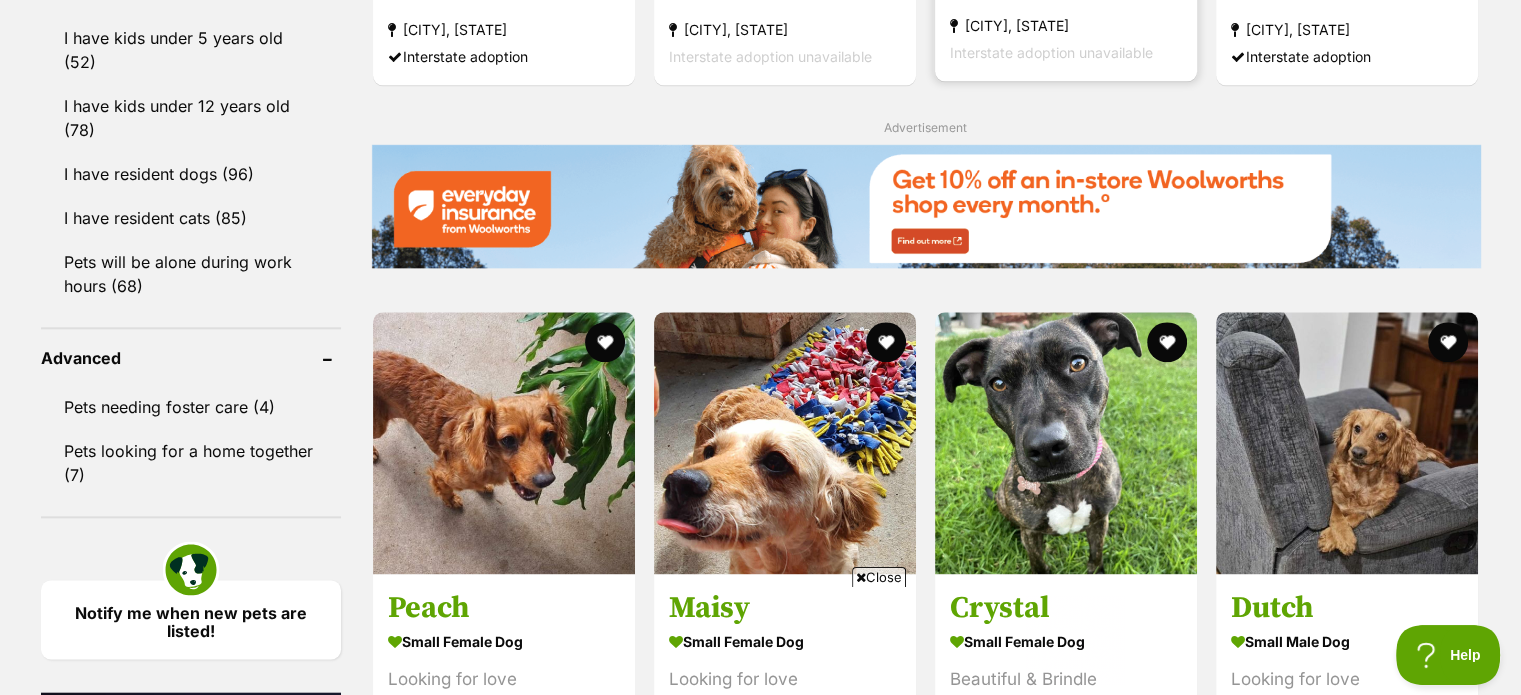 scroll, scrollTop: 2348, scrollLeft: 0, axis: vertical 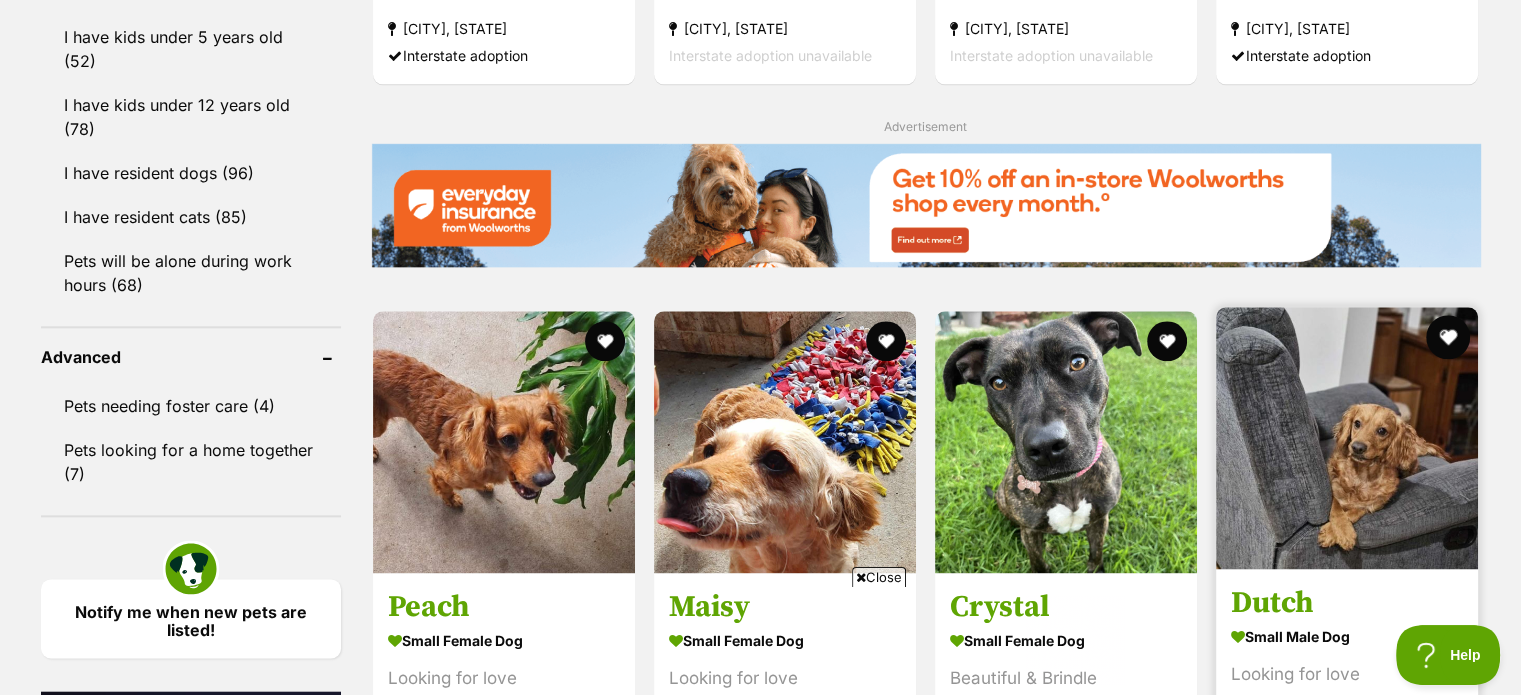 click at bounding box center [1449, 337] 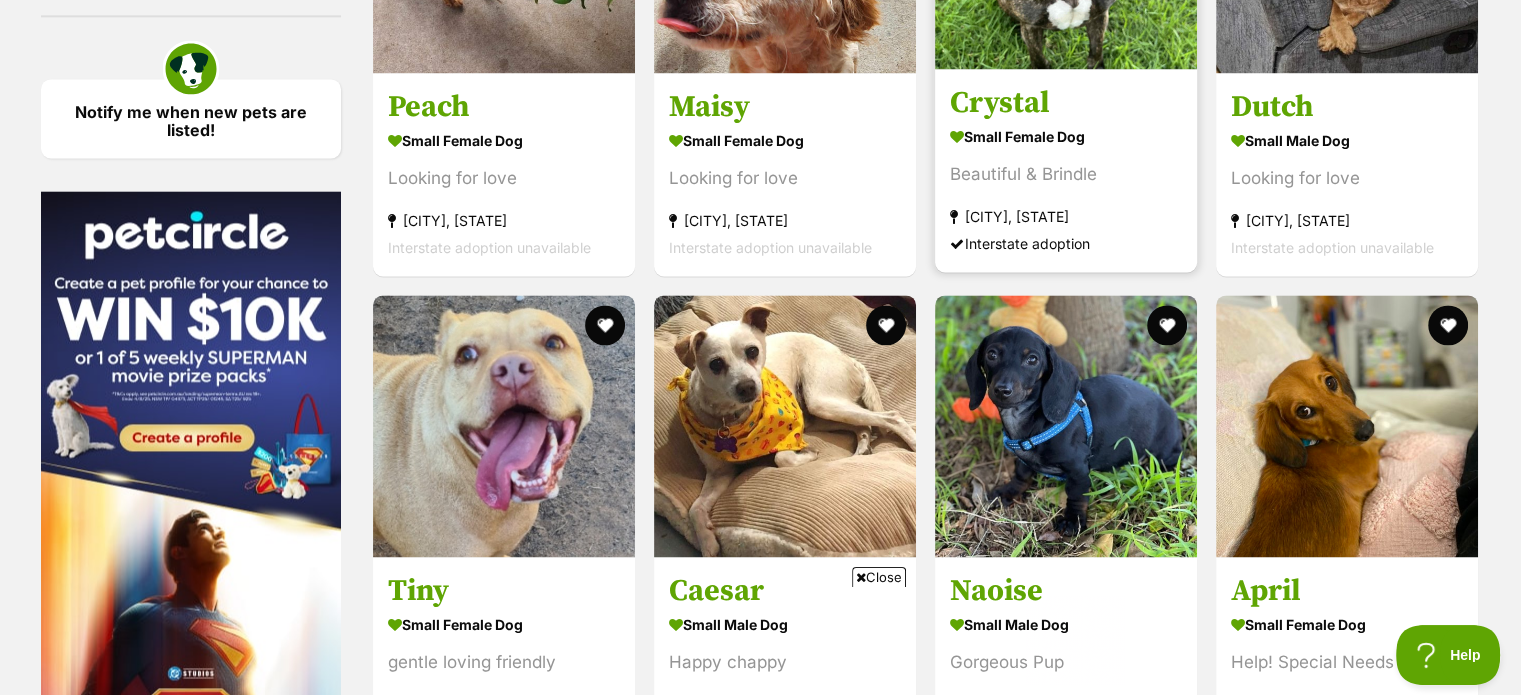 scroll, scrollTop: 2916, scrollLeft: 0, axis: vertical 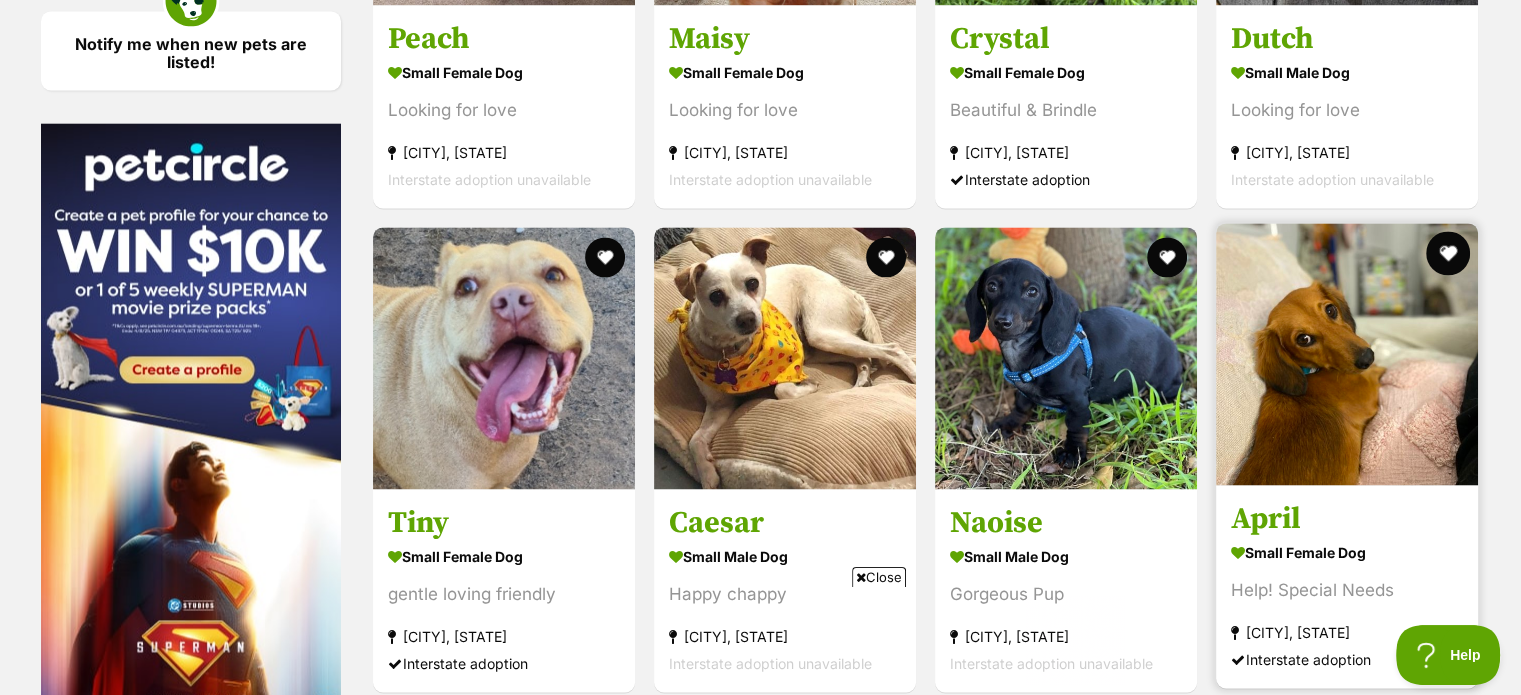 click at bounding box center (1449, 253) 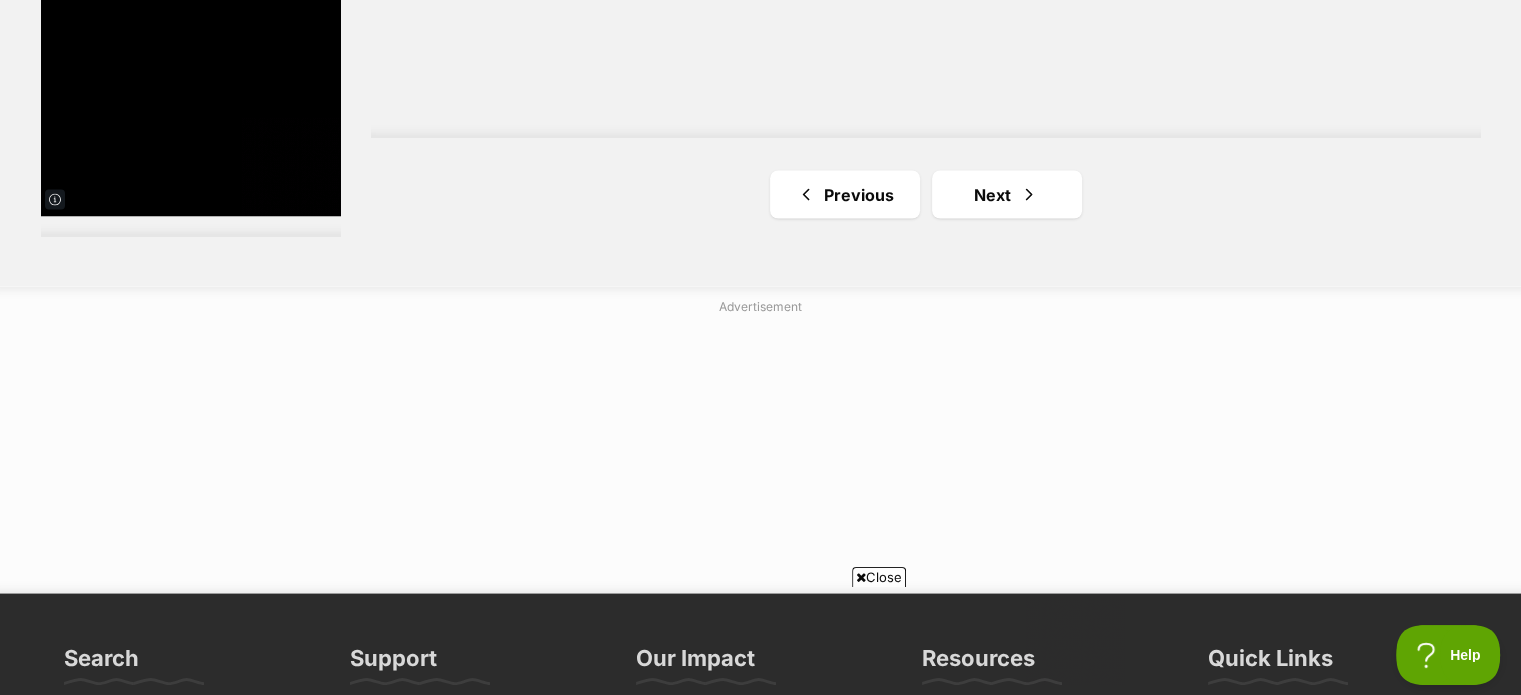 scroll, scrollTop: 3812, scrollLeft: 0, axis: vertical 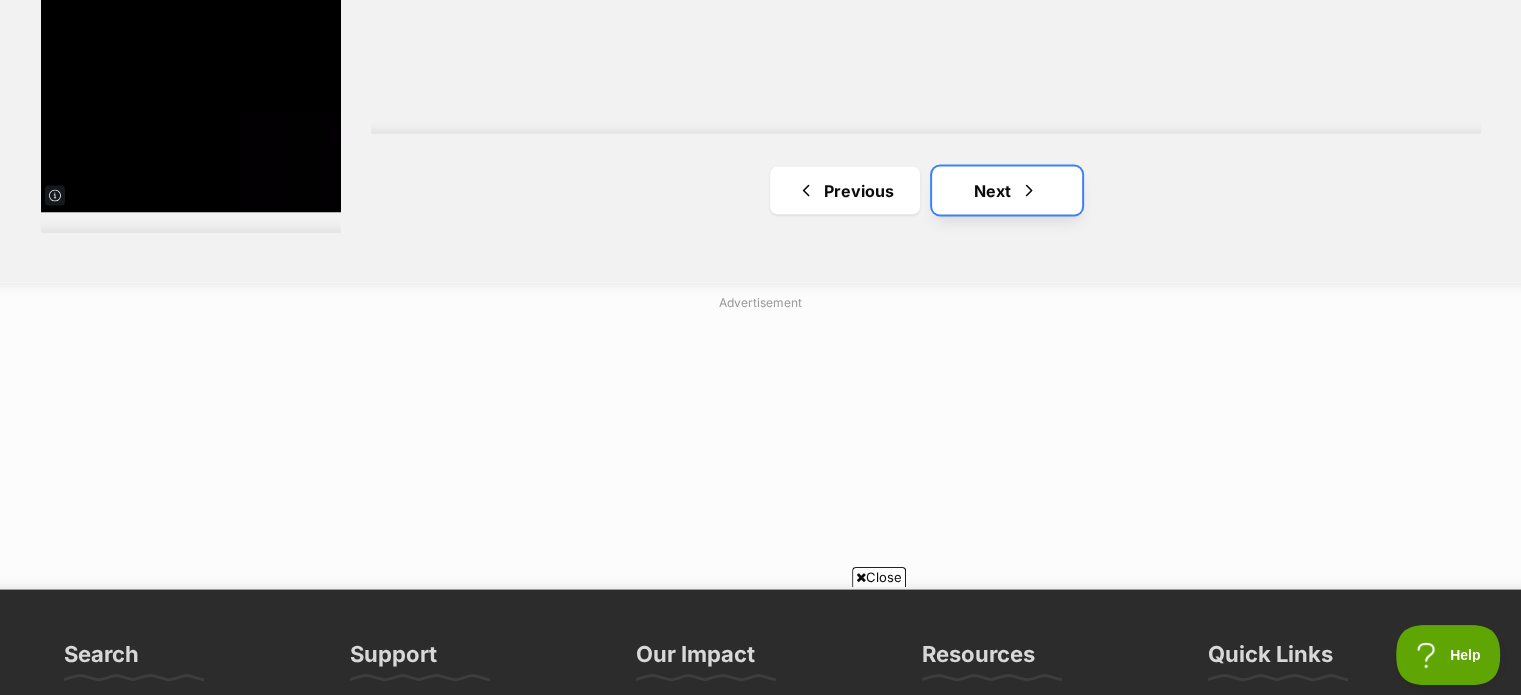 click on "Next" at bounding box center [1007, 191] 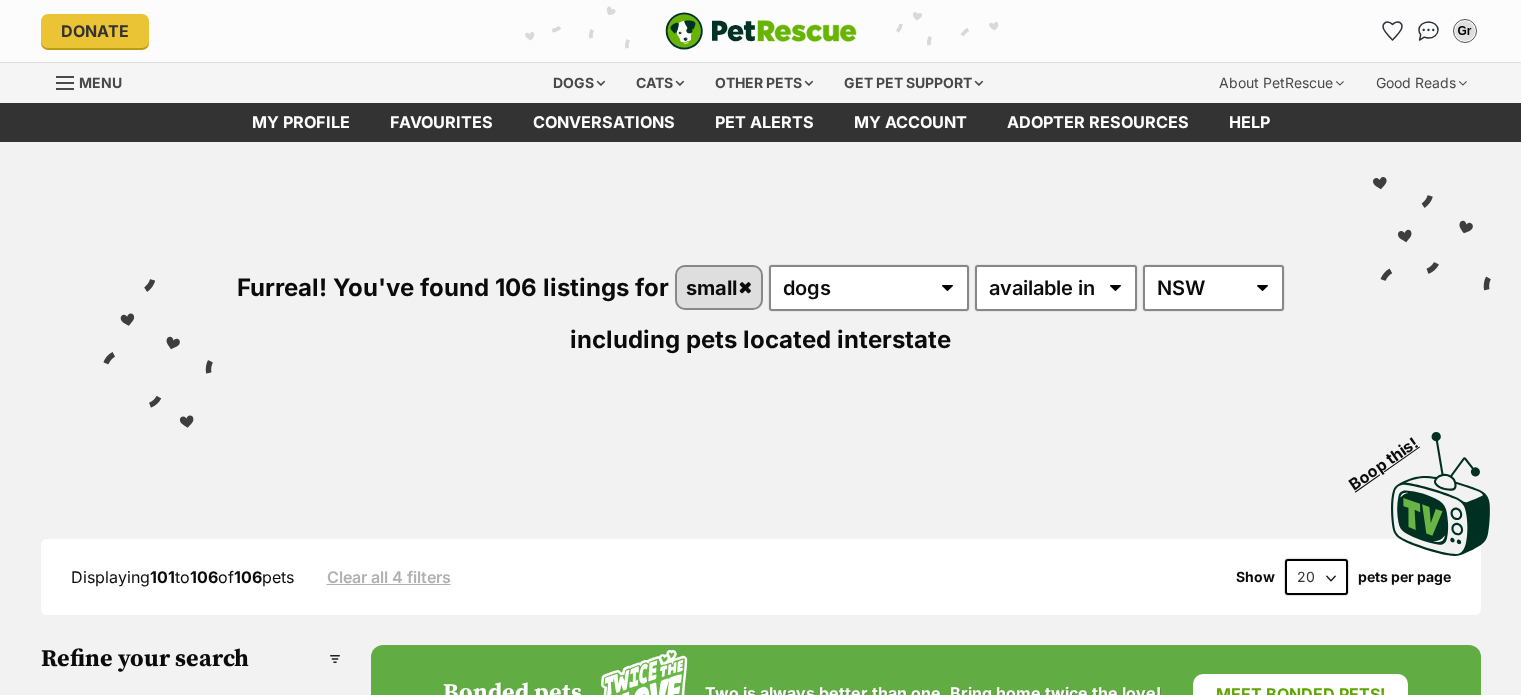 scroll, scrollTop: 0, scrollLeft: 0, axis: both 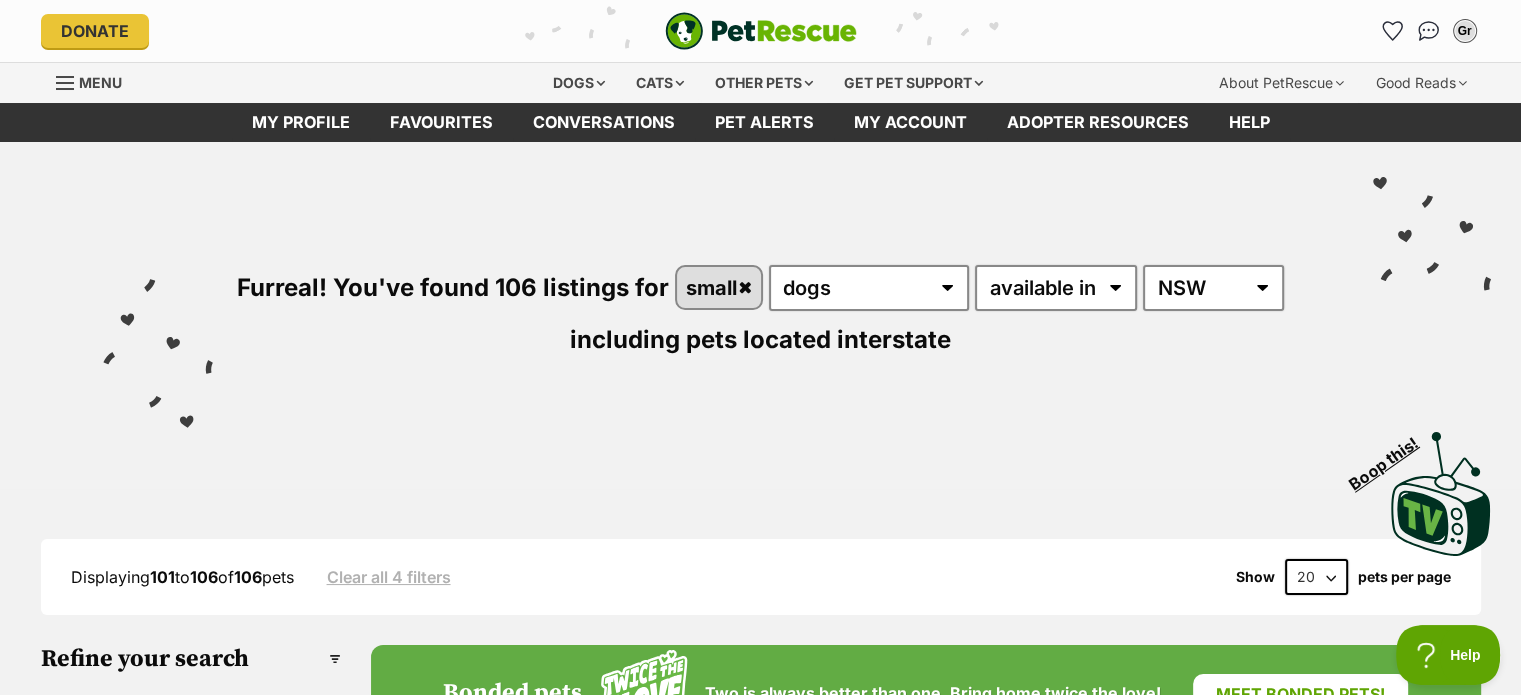 click on "Gr
My account
Gr
Gabriella Ross
Edit profile
Log out
Pet alerts
Pet alert matches
Account settings
Change password" at bounding box center (1241, 31) 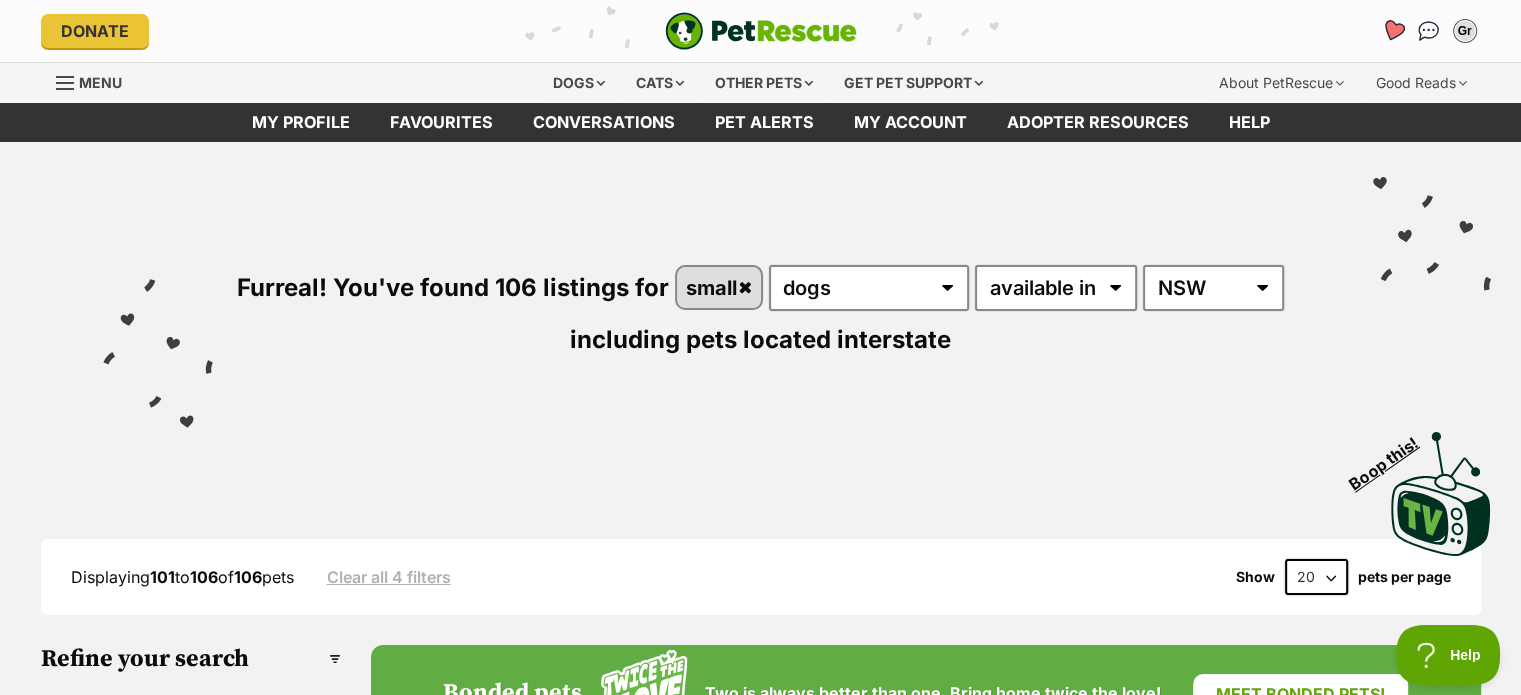 click 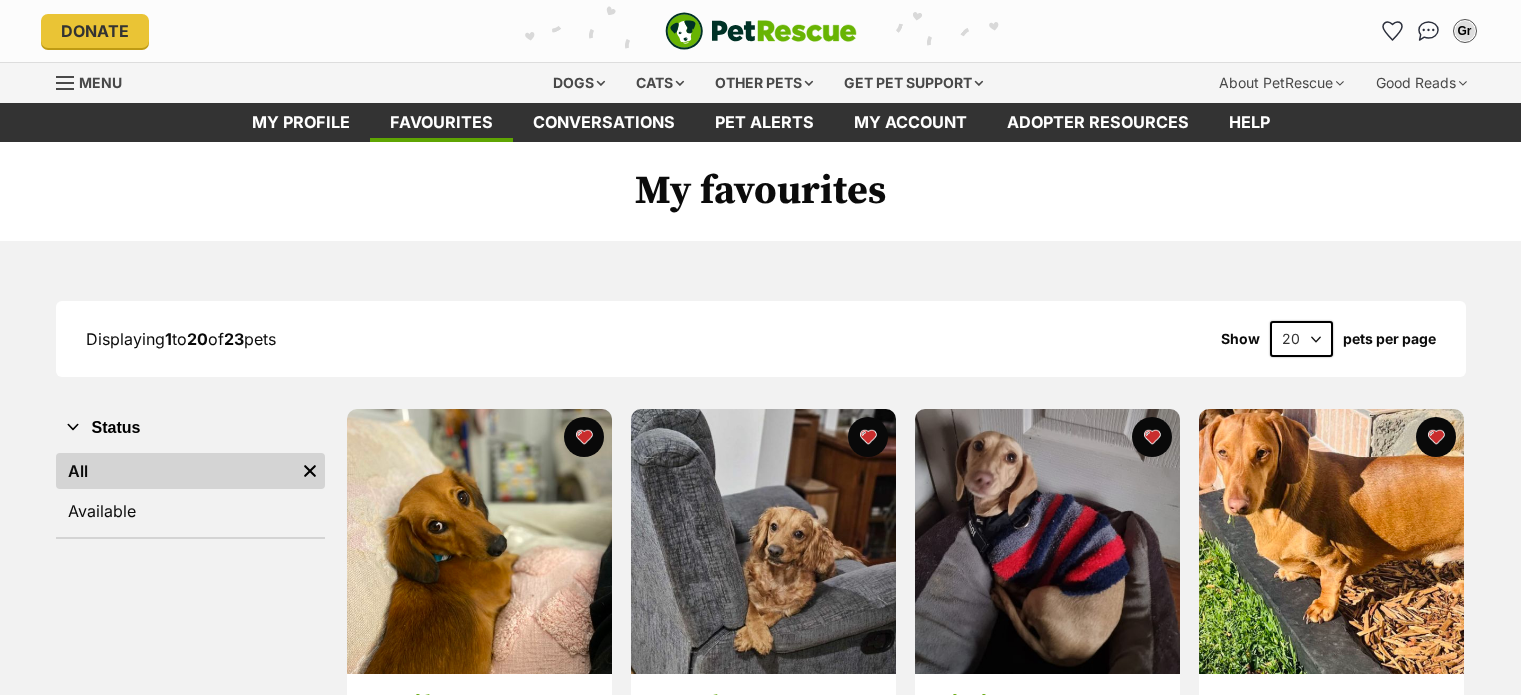 scroll, scrollTop: 0, scrollLeft: 0, axis: both 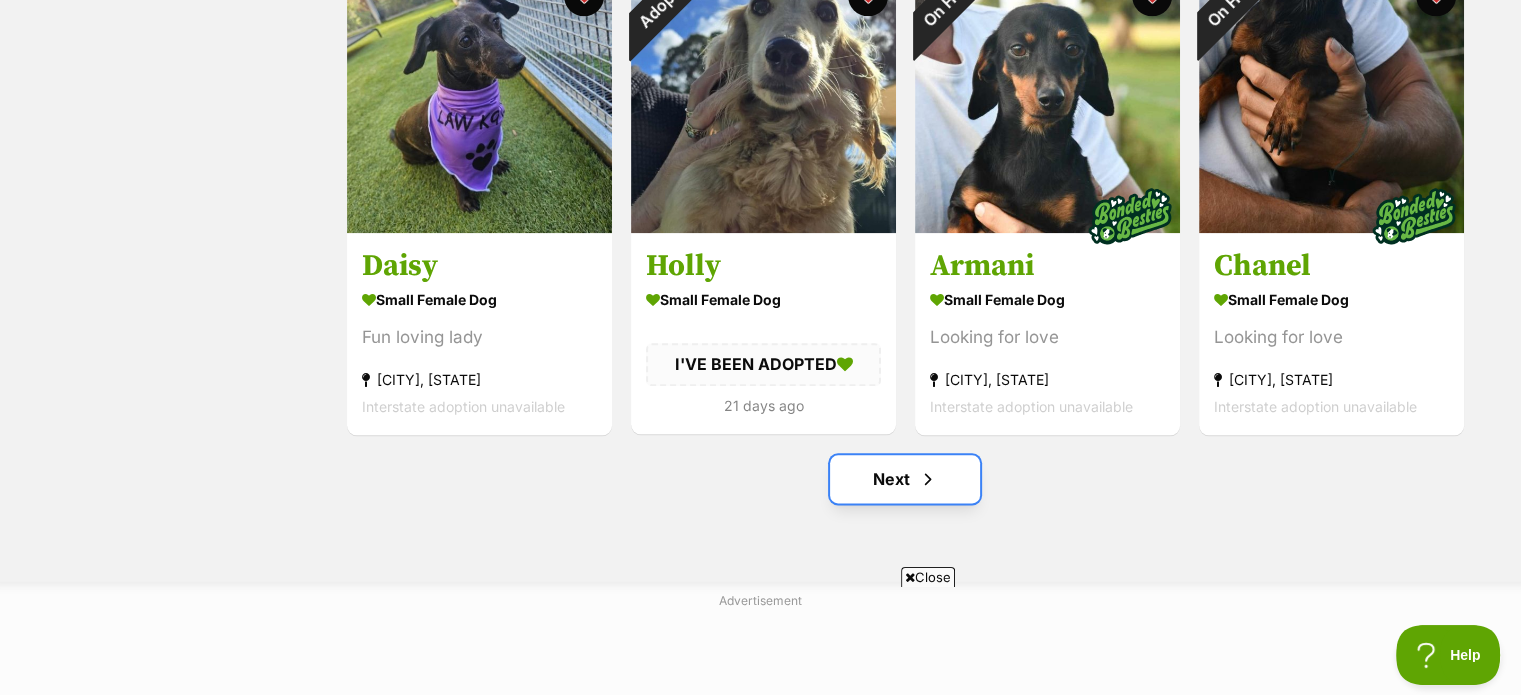 click on "Next" at bounding box center [905, 479] 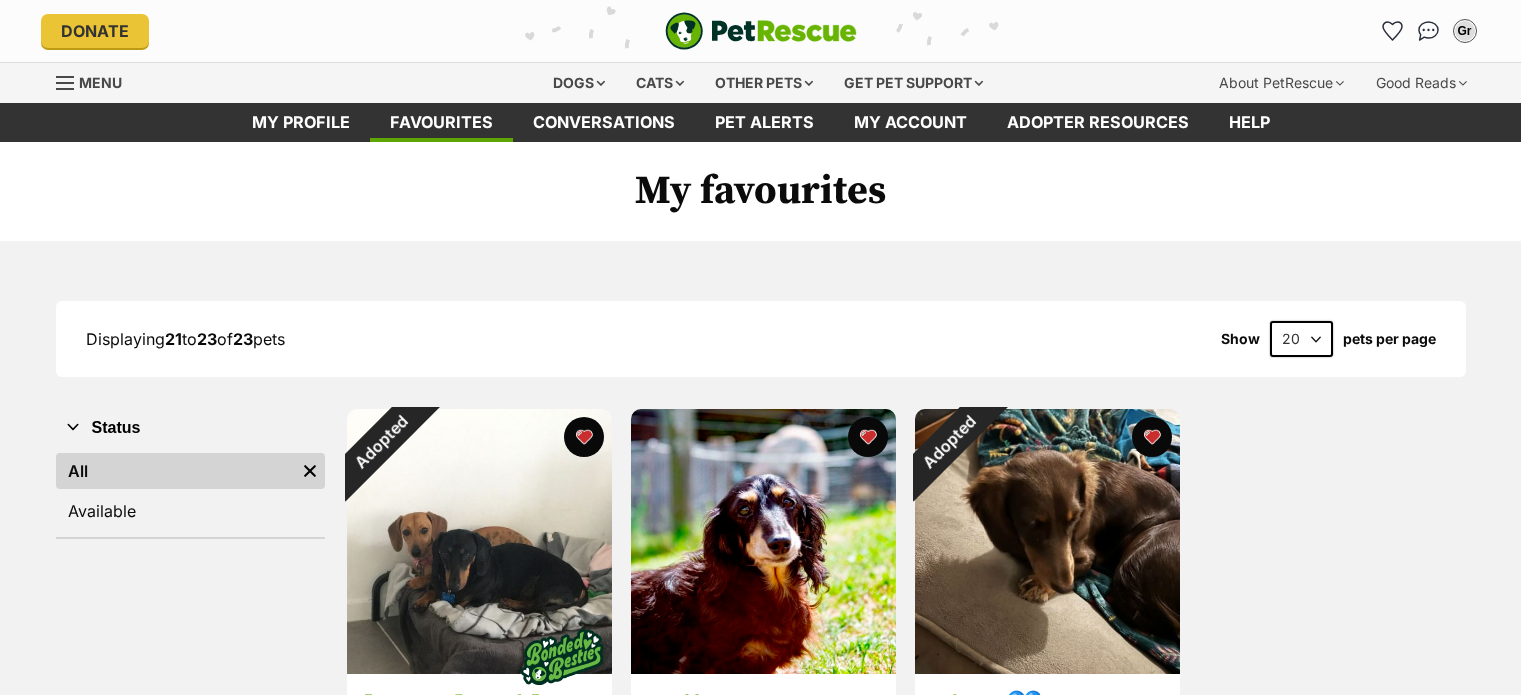 scroll, scrollTop: 0, scrollLeft: 0, axis: both 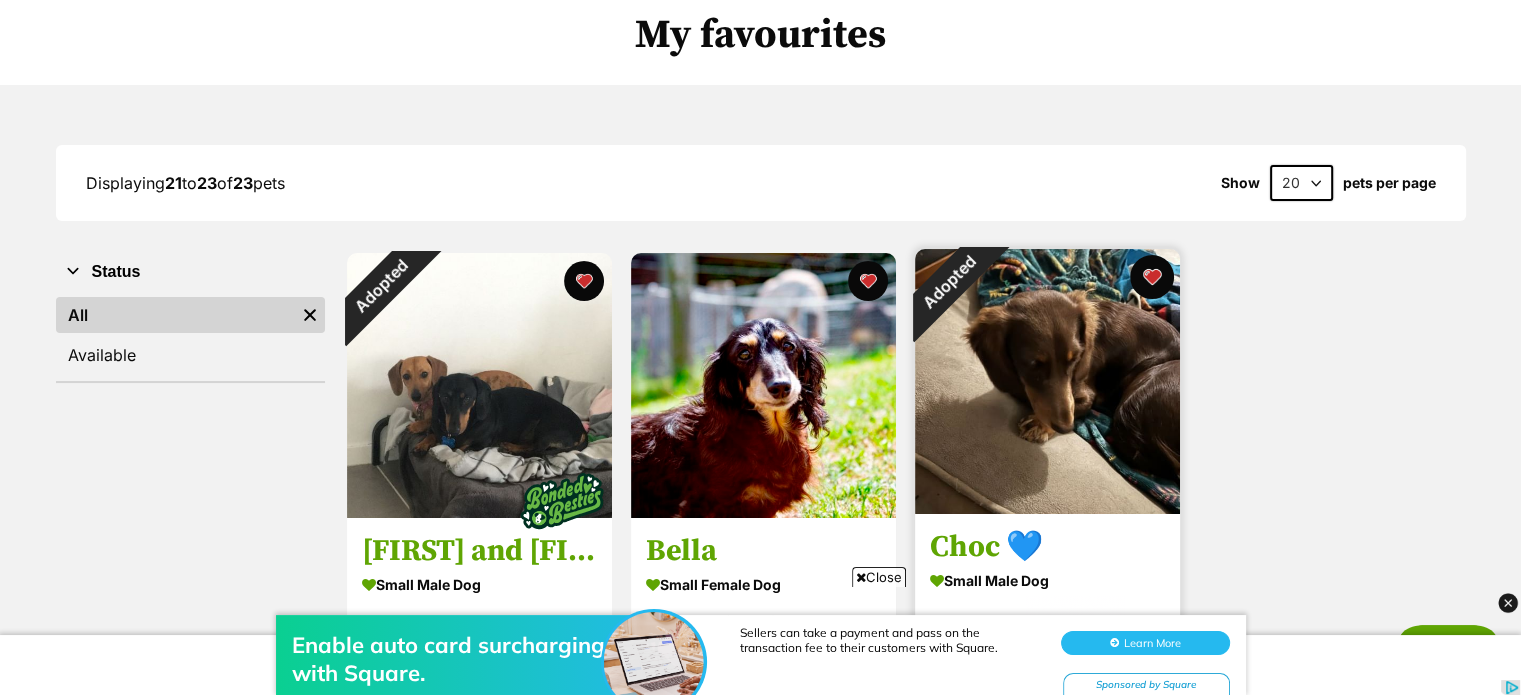 click at bounding box center [1152, 277] 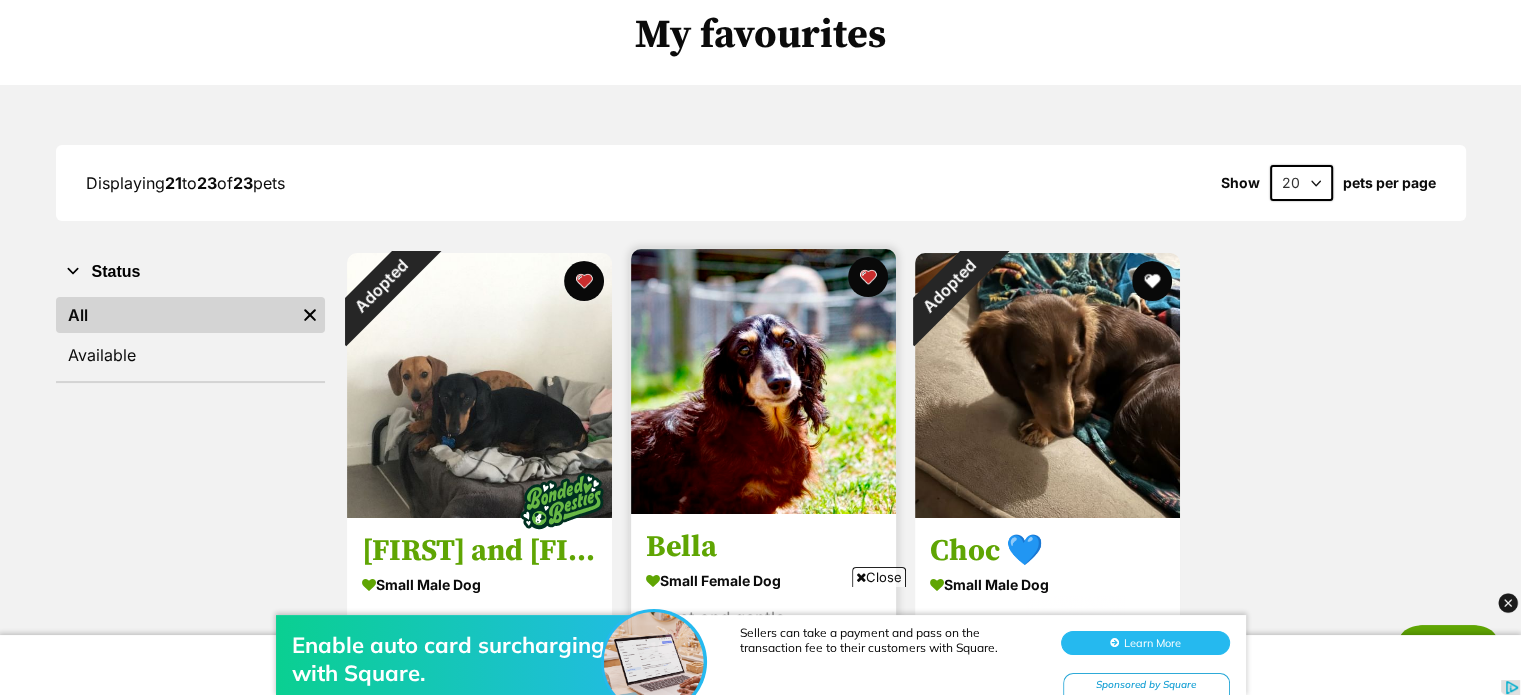 scroll, scrollTop: 0, scrollLeft: 0, axis: both 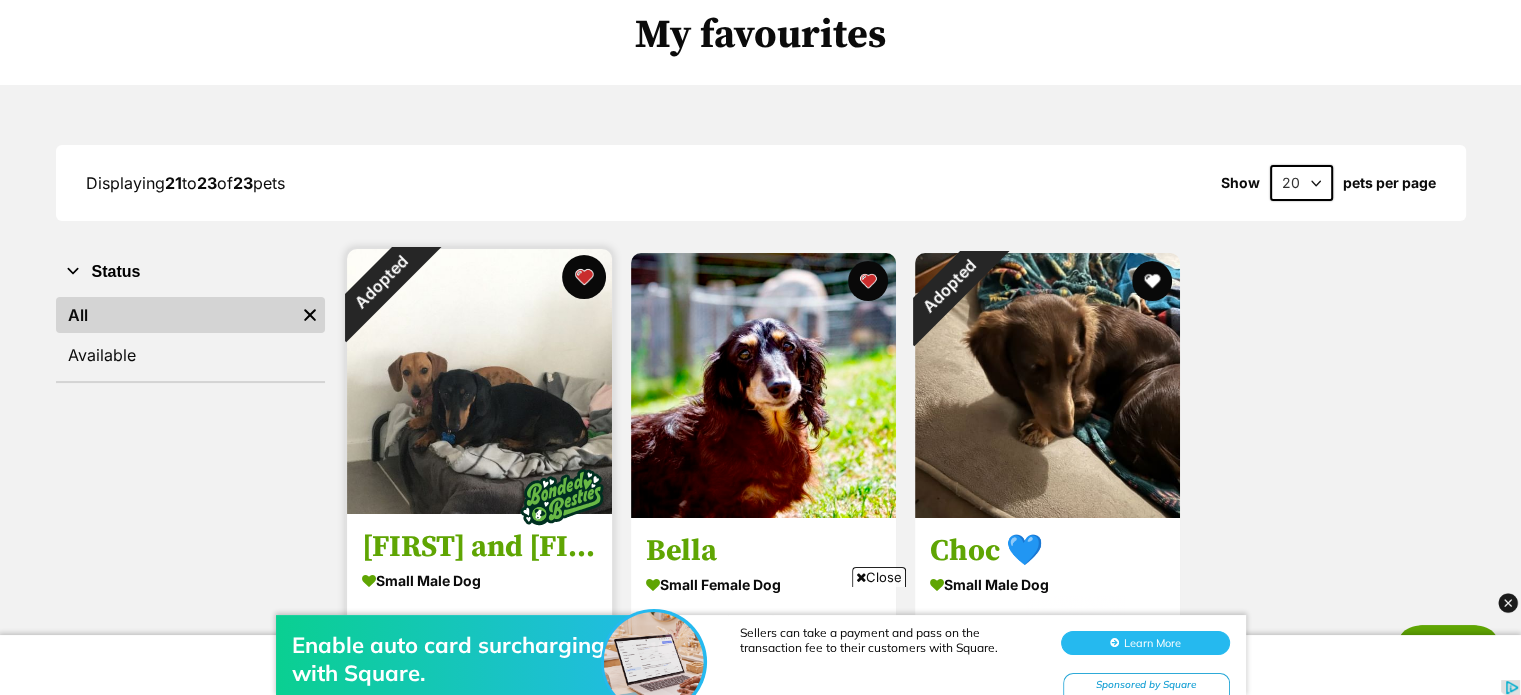click at bounding box center [584, 277] 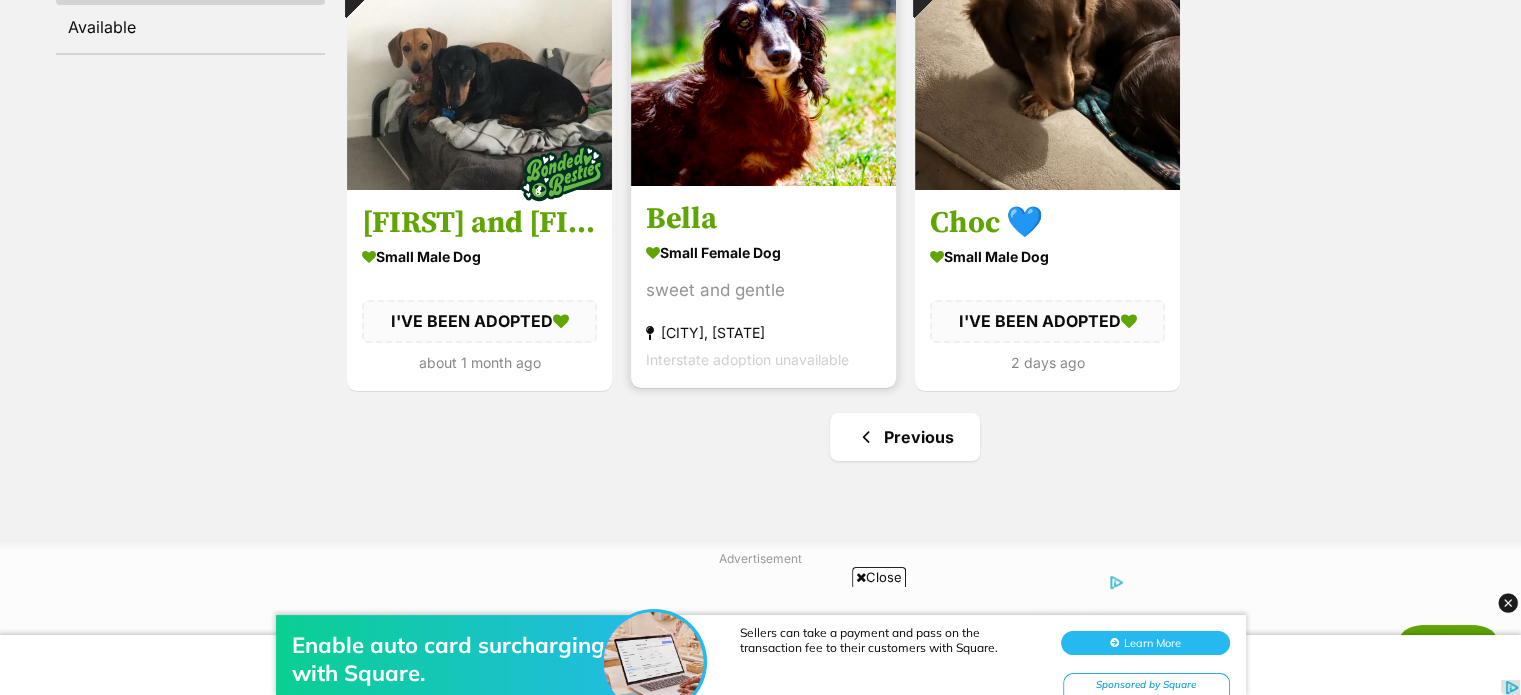 scroll, scrollTop: 491, scrollLeft: 0, axis: vertical 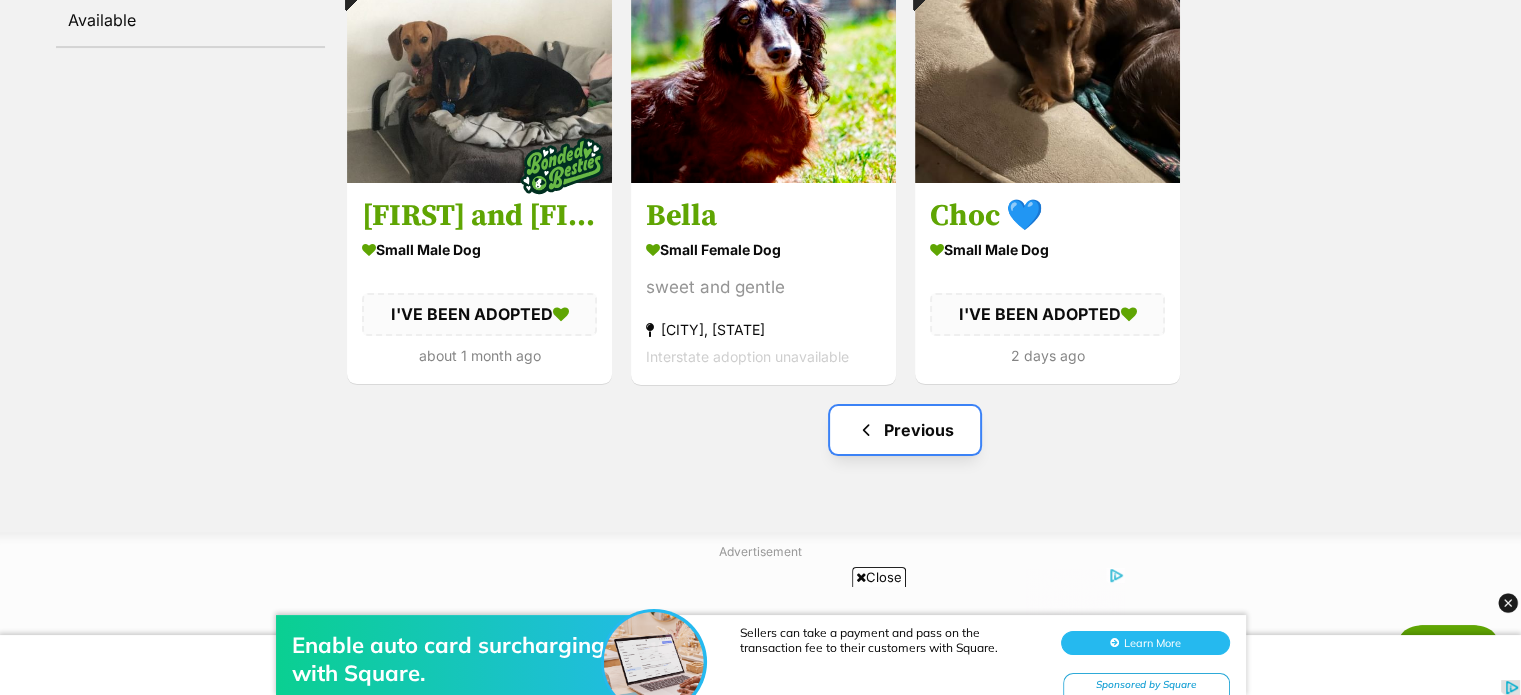 click on "Previous" at bounding box center [905, 430] 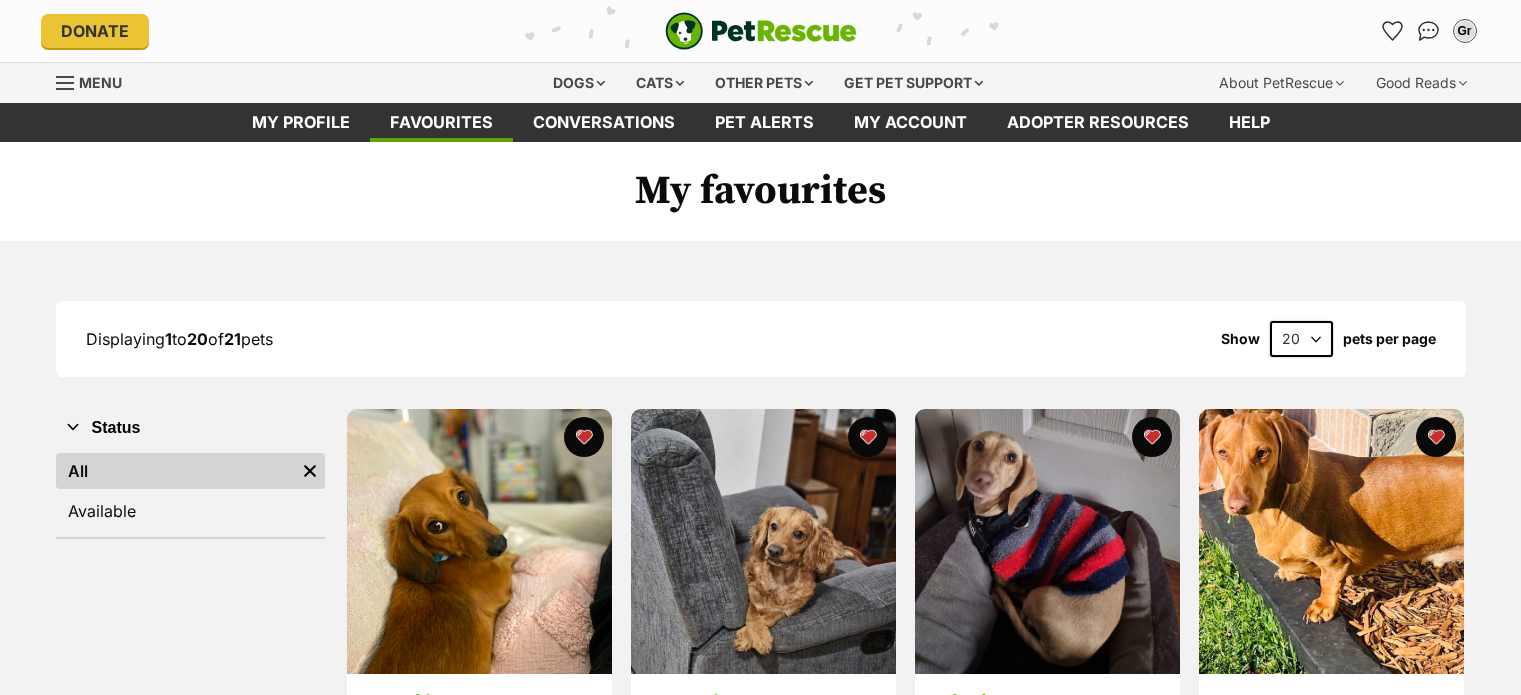 scroll, scrollTop: 0, scrollLeft: 0, axis: both 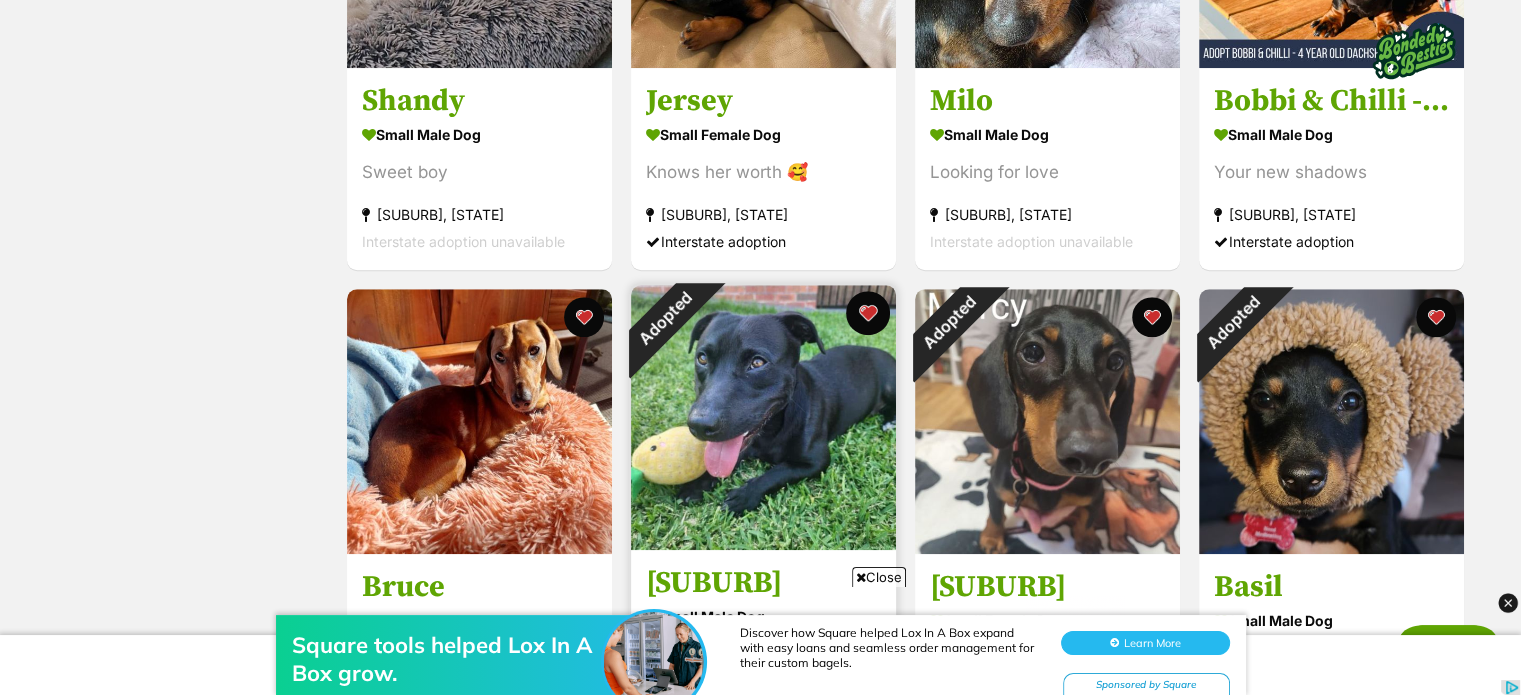 click at bounding box center (868, 313) 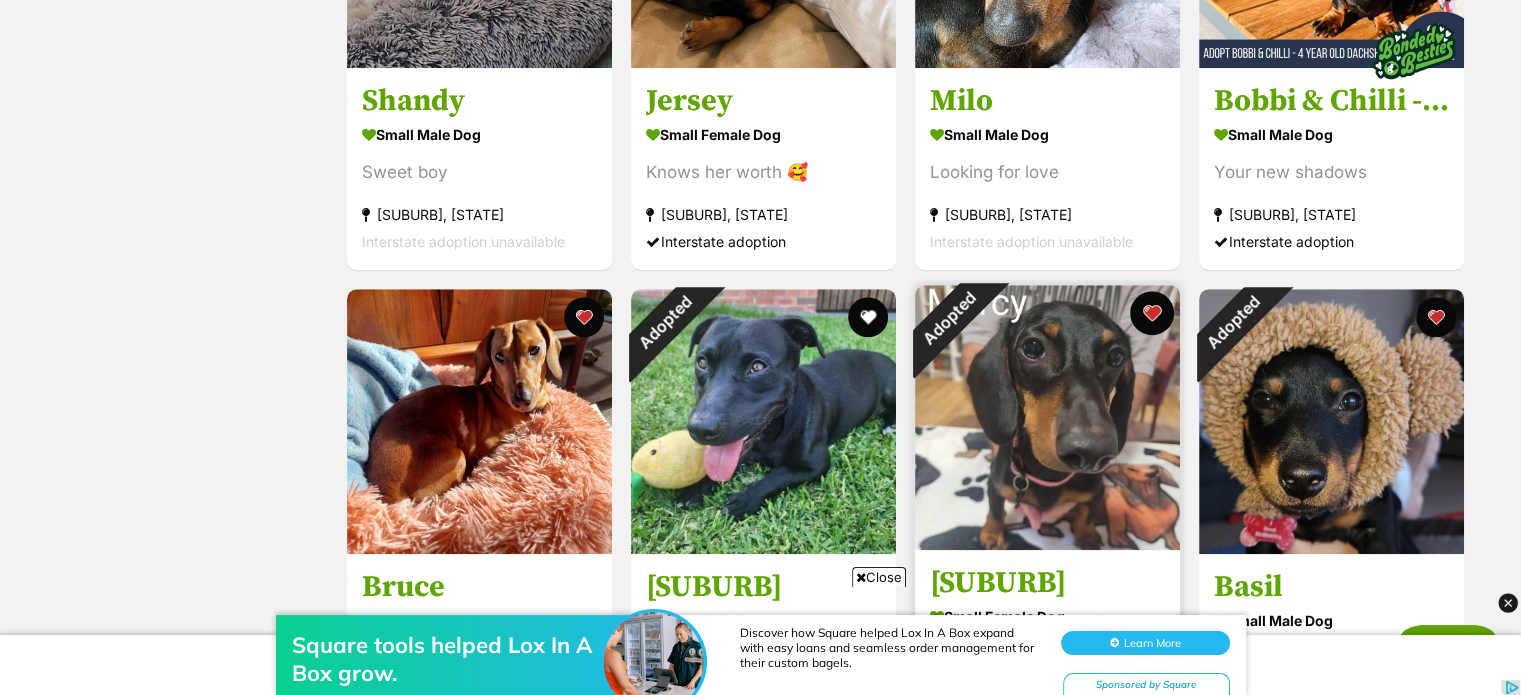 click at bounding box center (1152, 313) 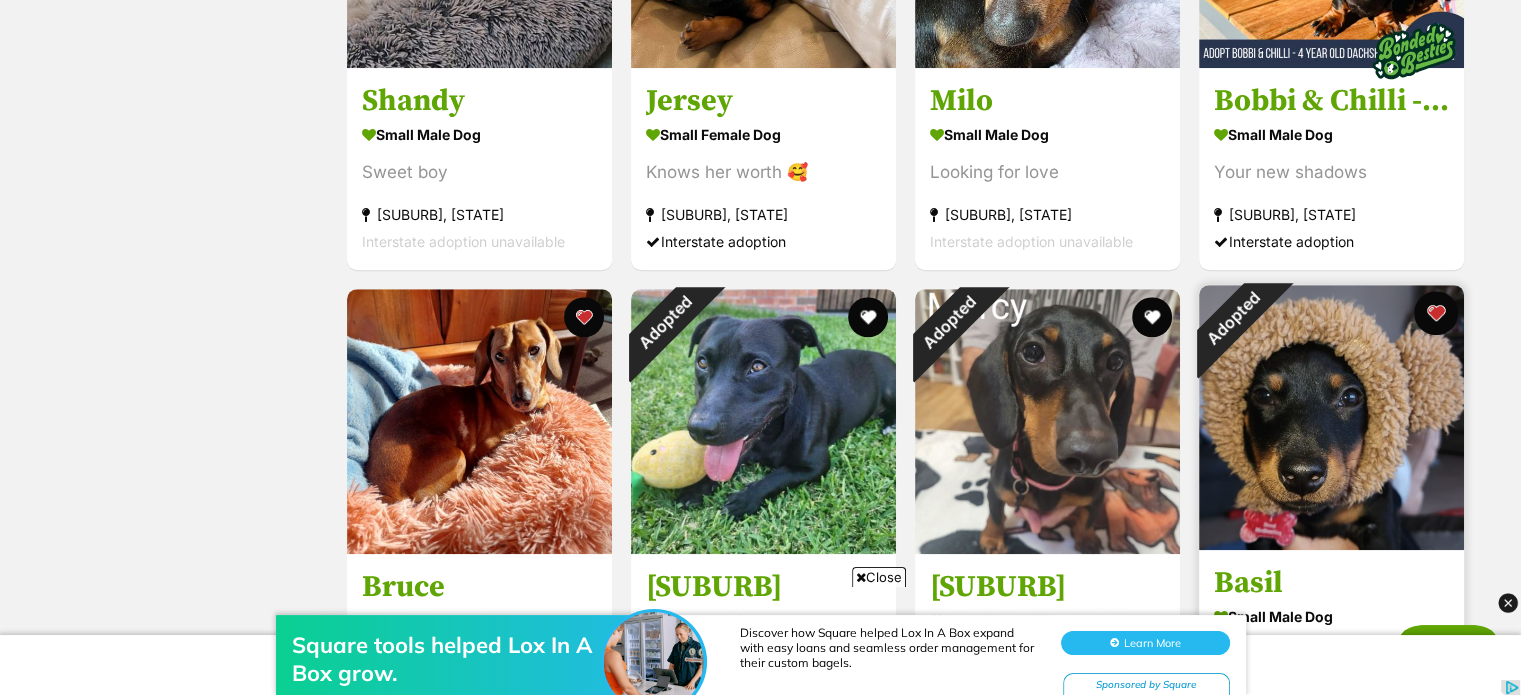 click at bounding box center (1436, 313) 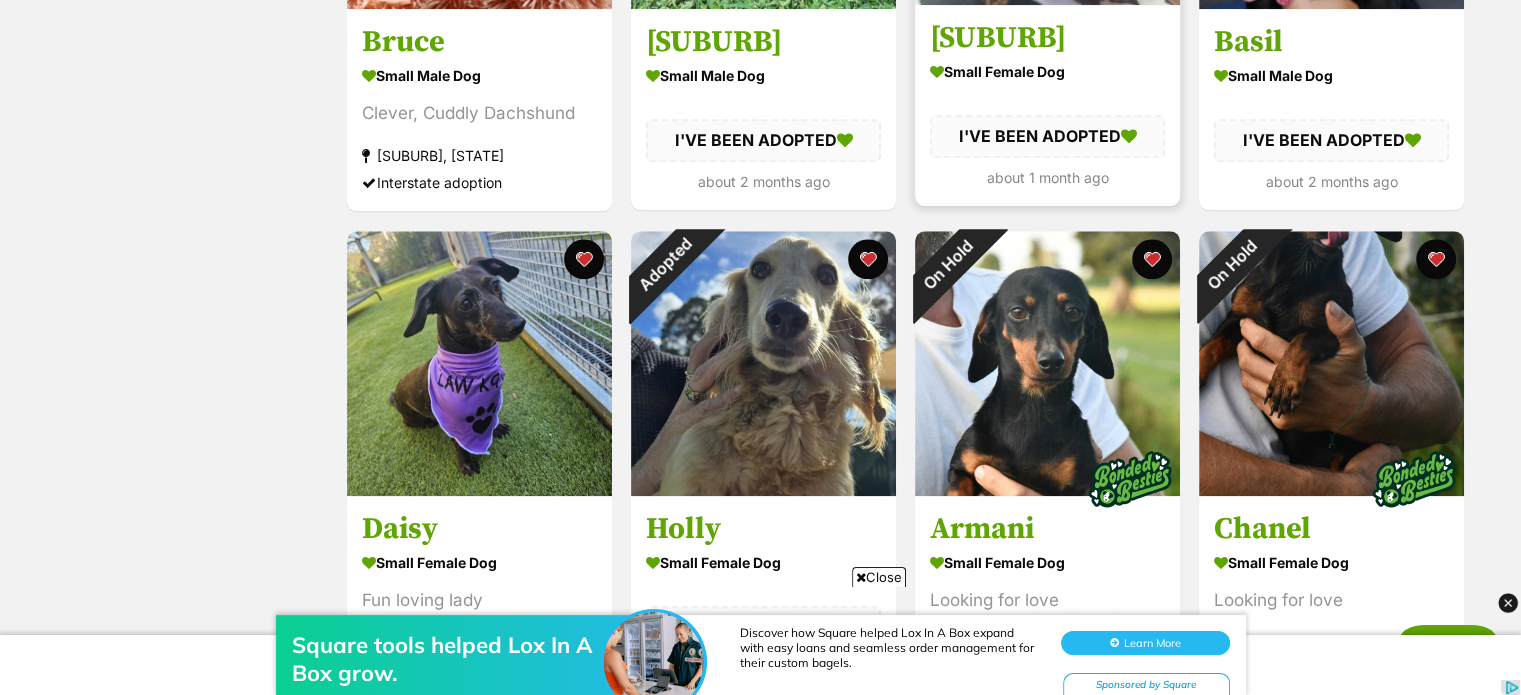 scroll, scrollTop: 2124, scrollLeft: 0, axis: vertical 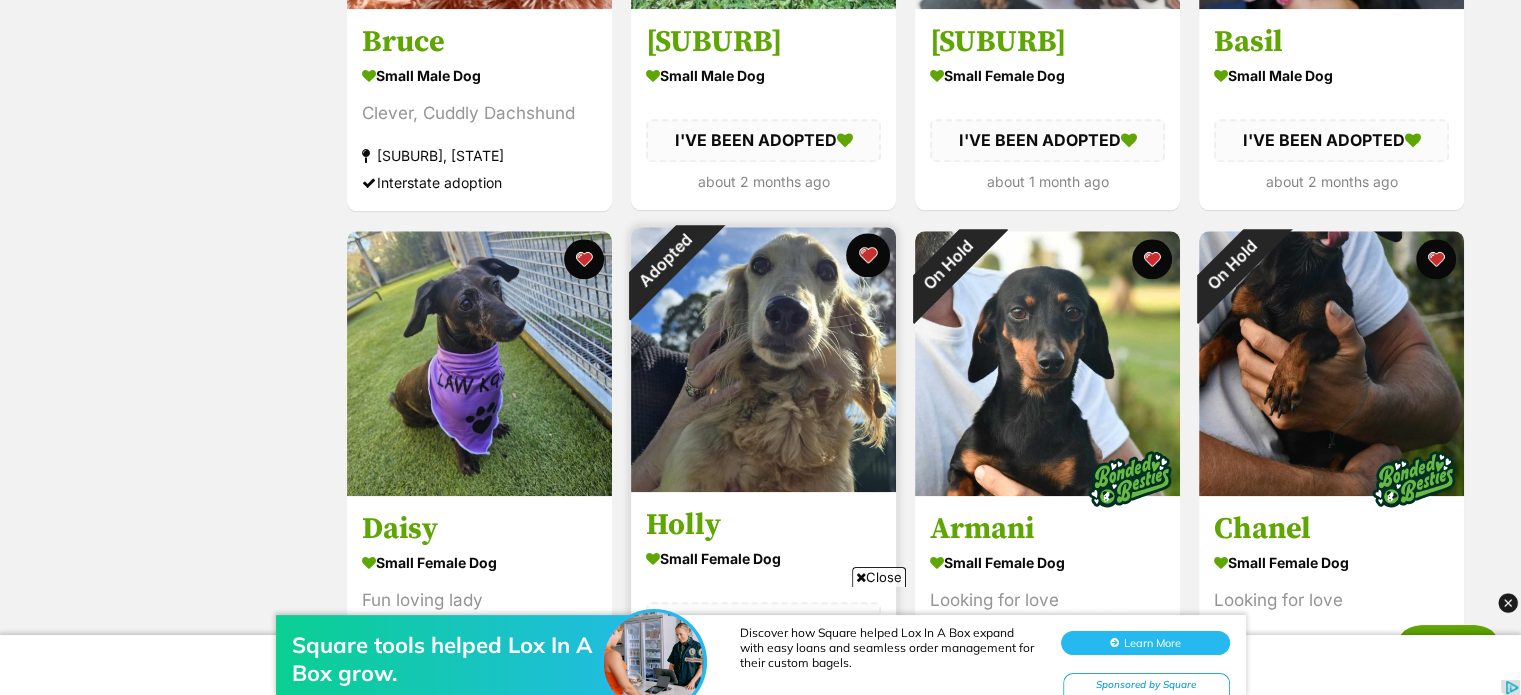 click at bounding box center (868, 255) 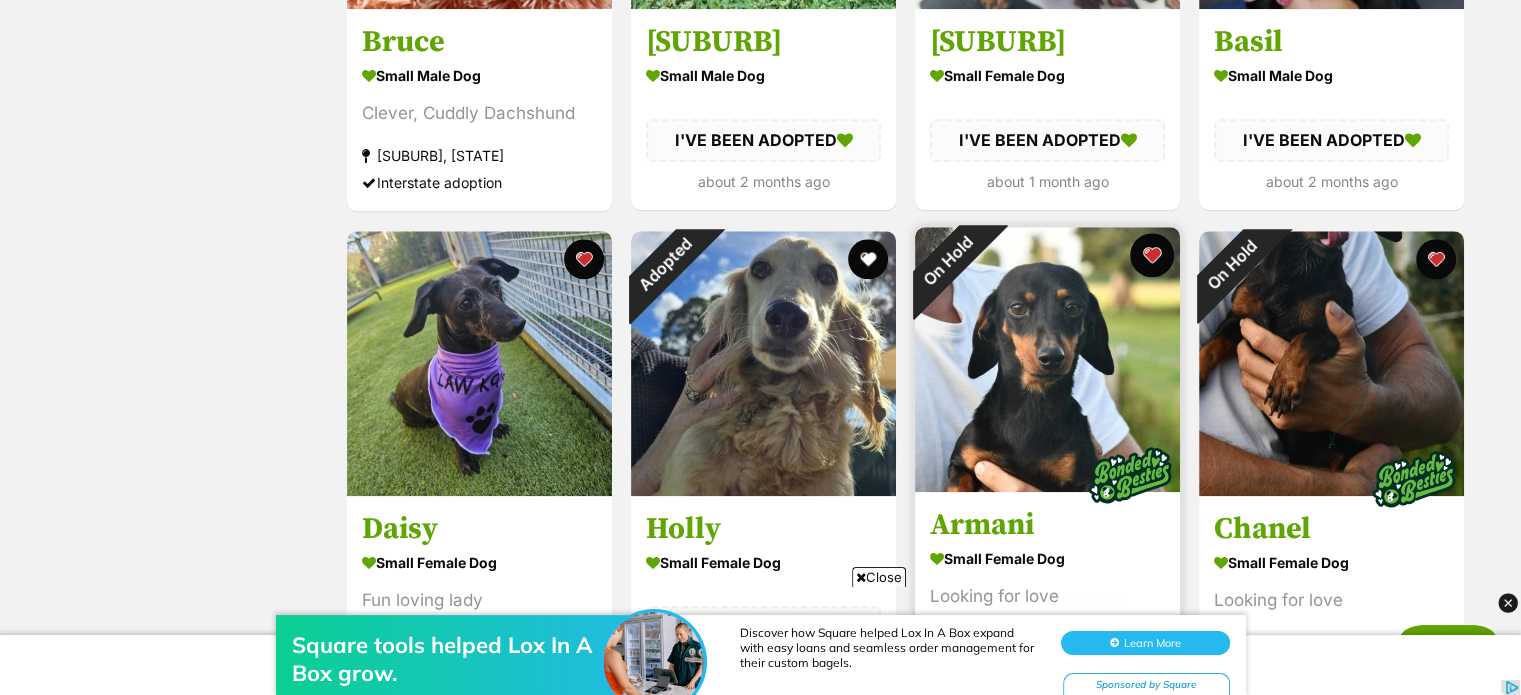 click at bounding box center [1152, 255] 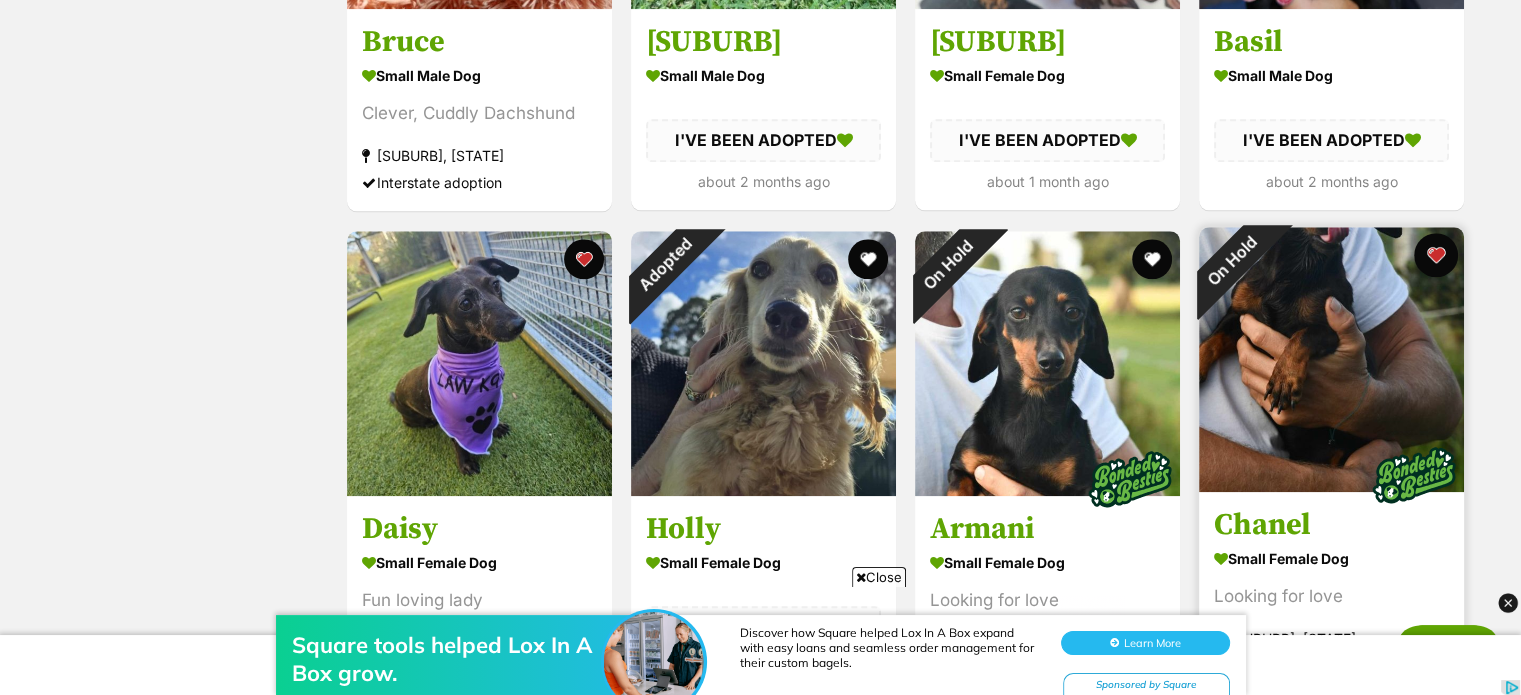 click at bounding box center [1436, 255] 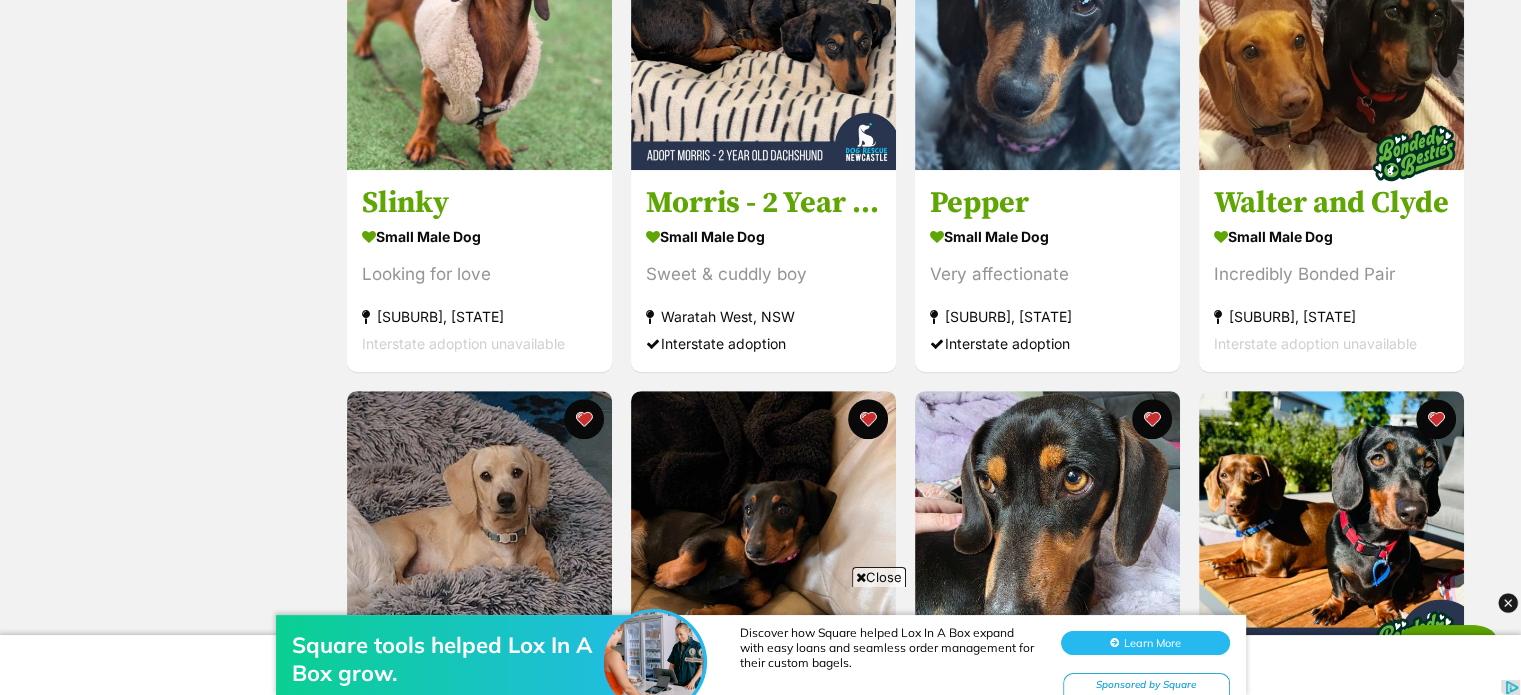 scroll, scrollTop: 990, scrollLeft: 0, axis: vertical 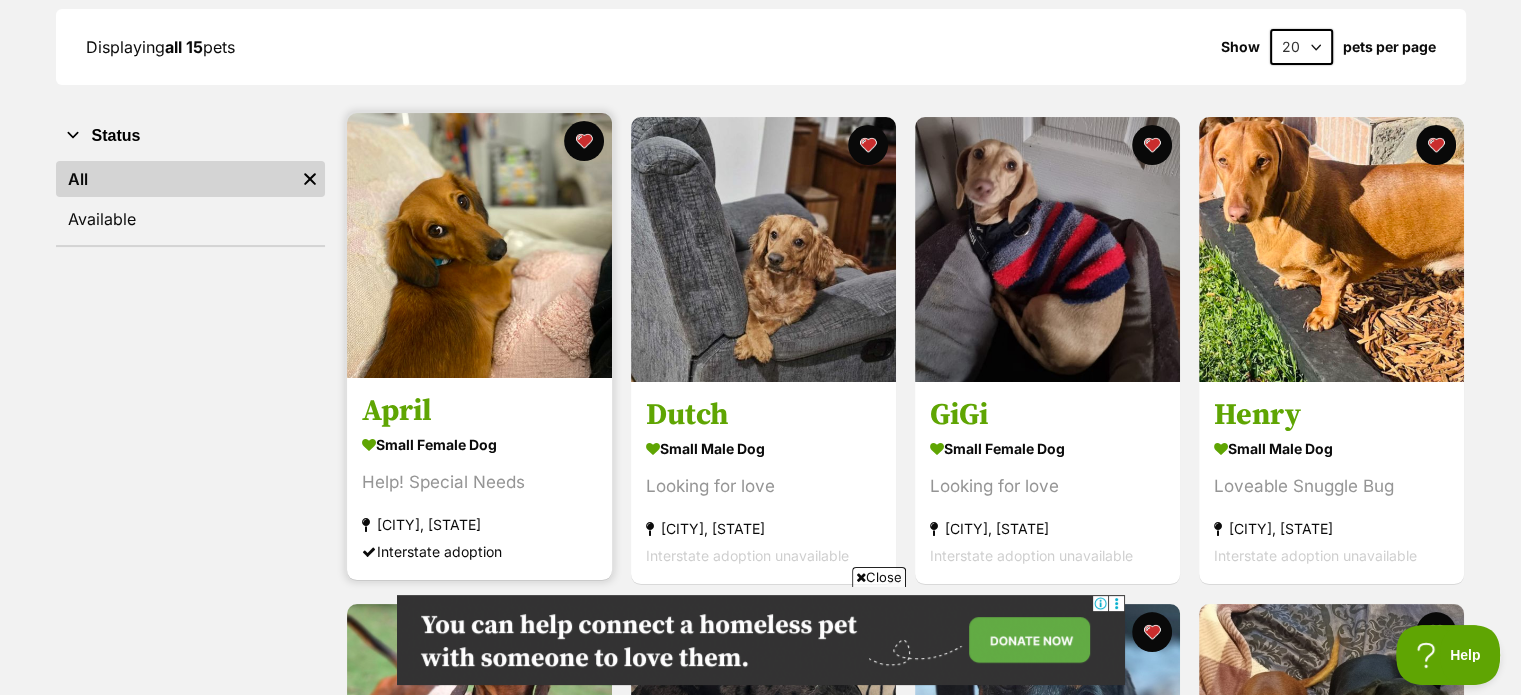 click at bounding box center (479, 245) 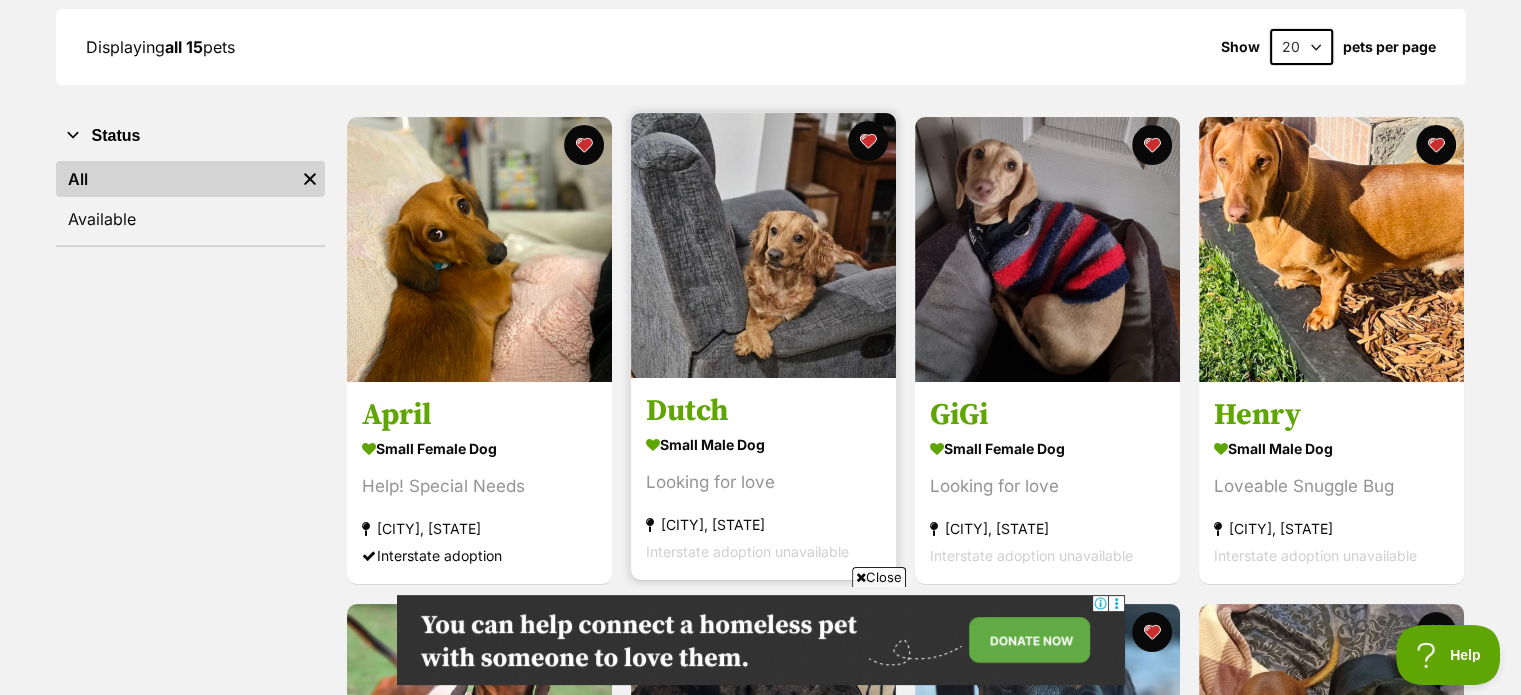 click at bounding box center [763, 245] 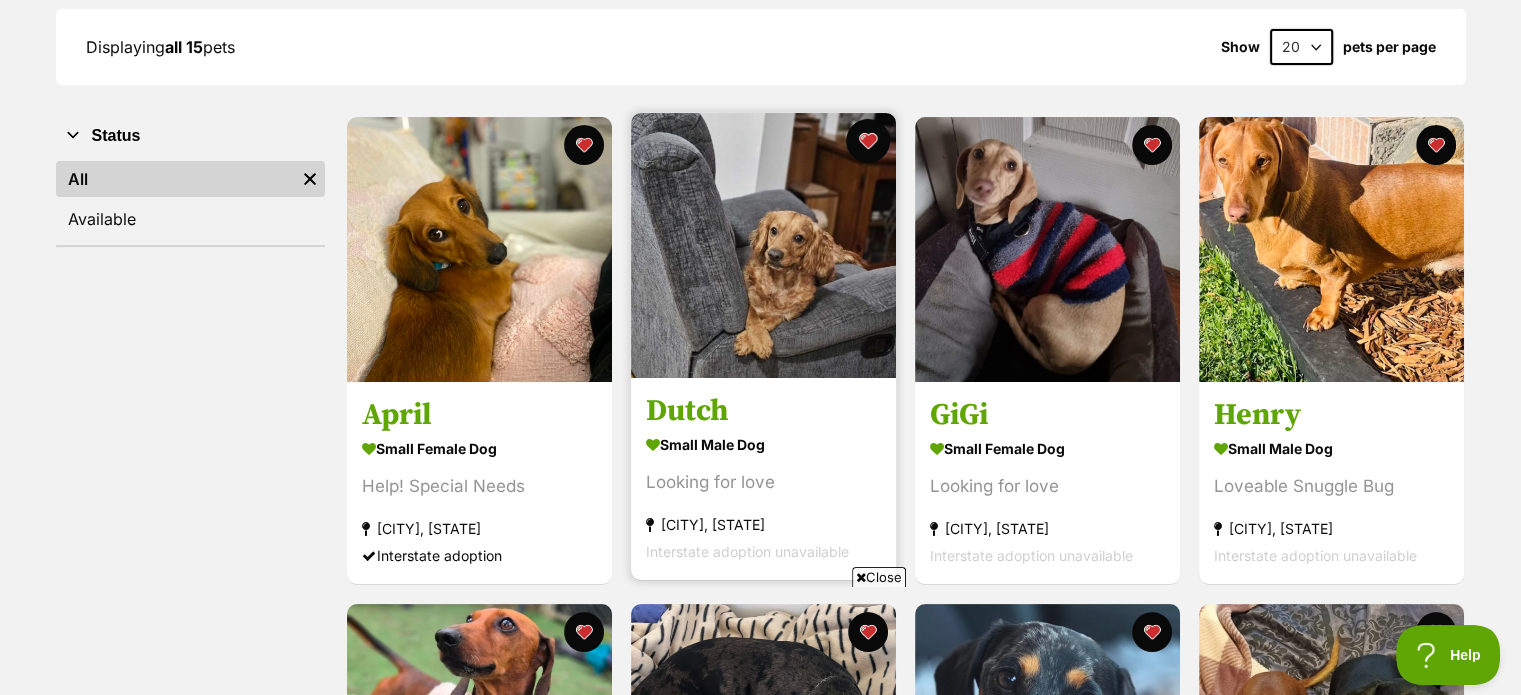 scroll, scrollTop: 0, scrollLeft: 0, axis: both 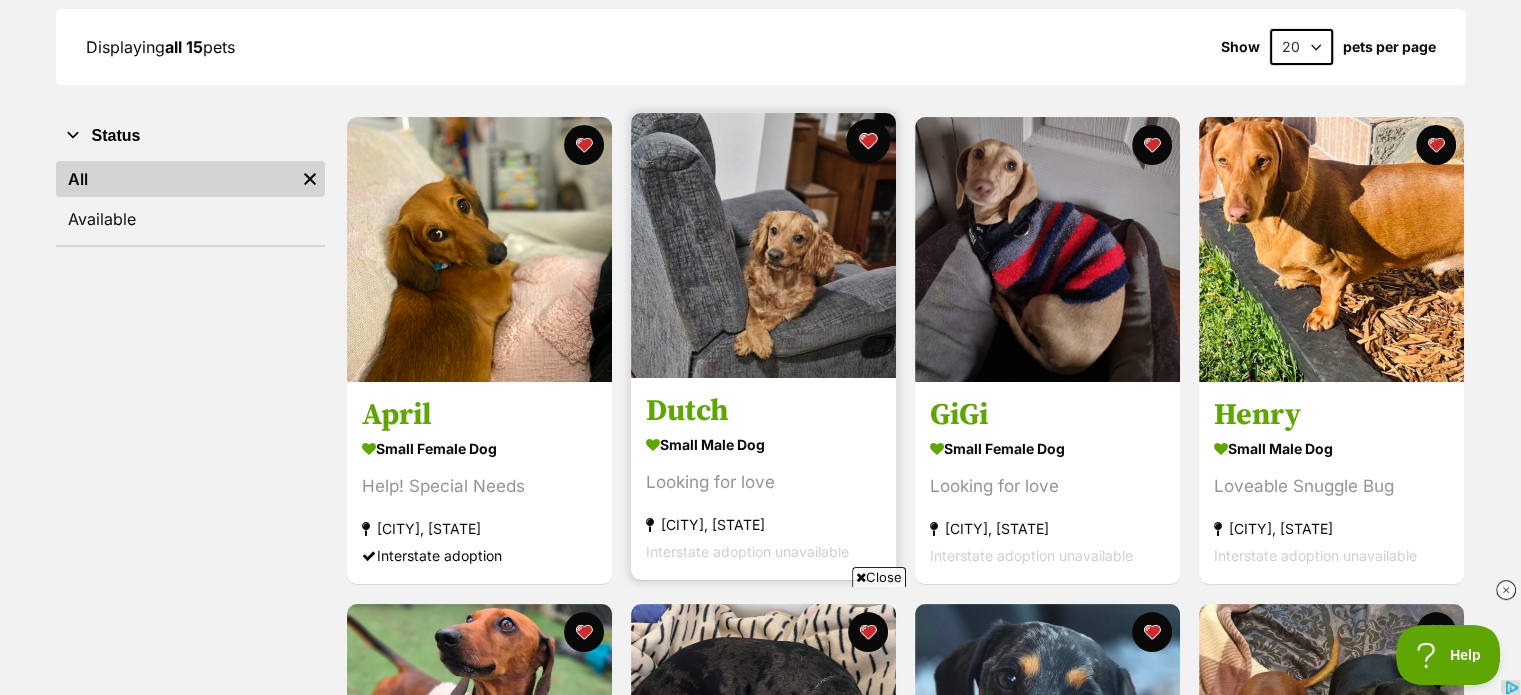 click at bounding box center (868, 141) 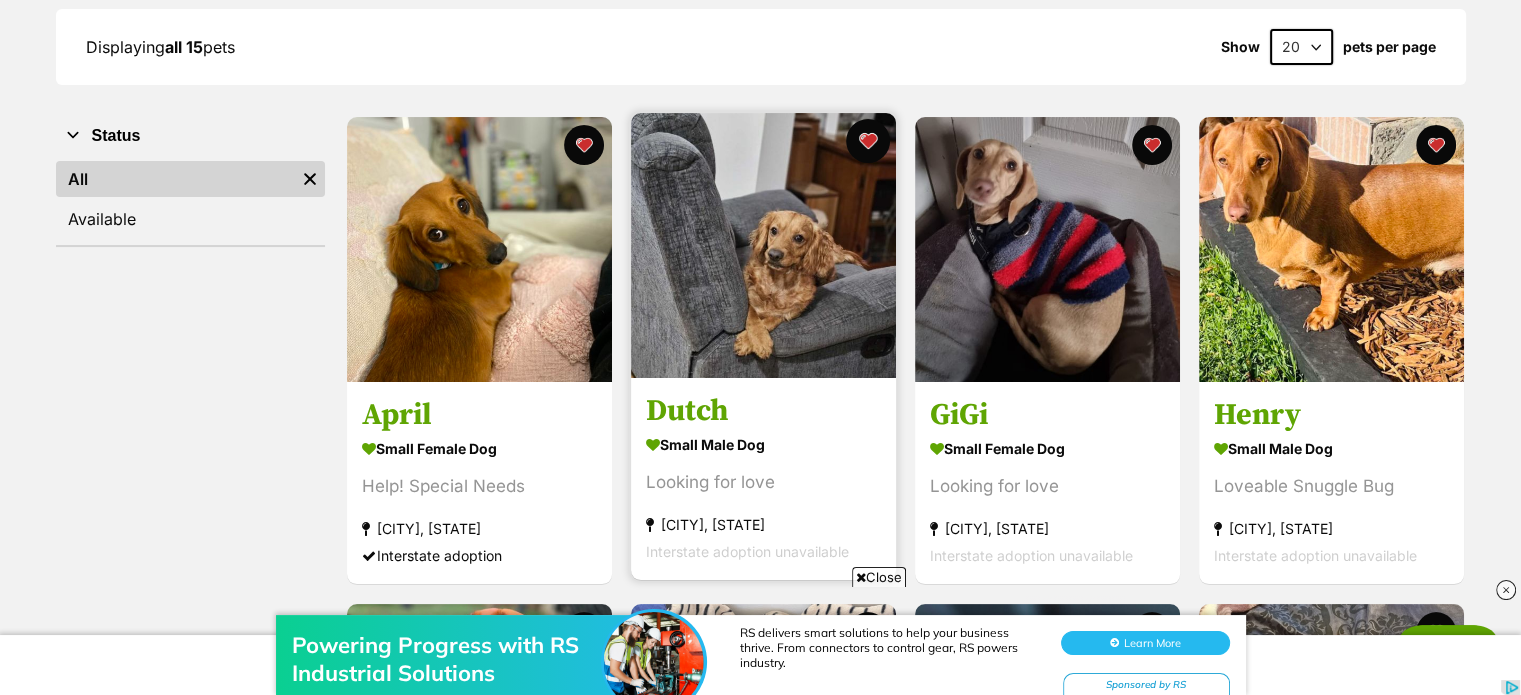 scroll, scrollTop: 0, scrollLeft: 0, axis: both 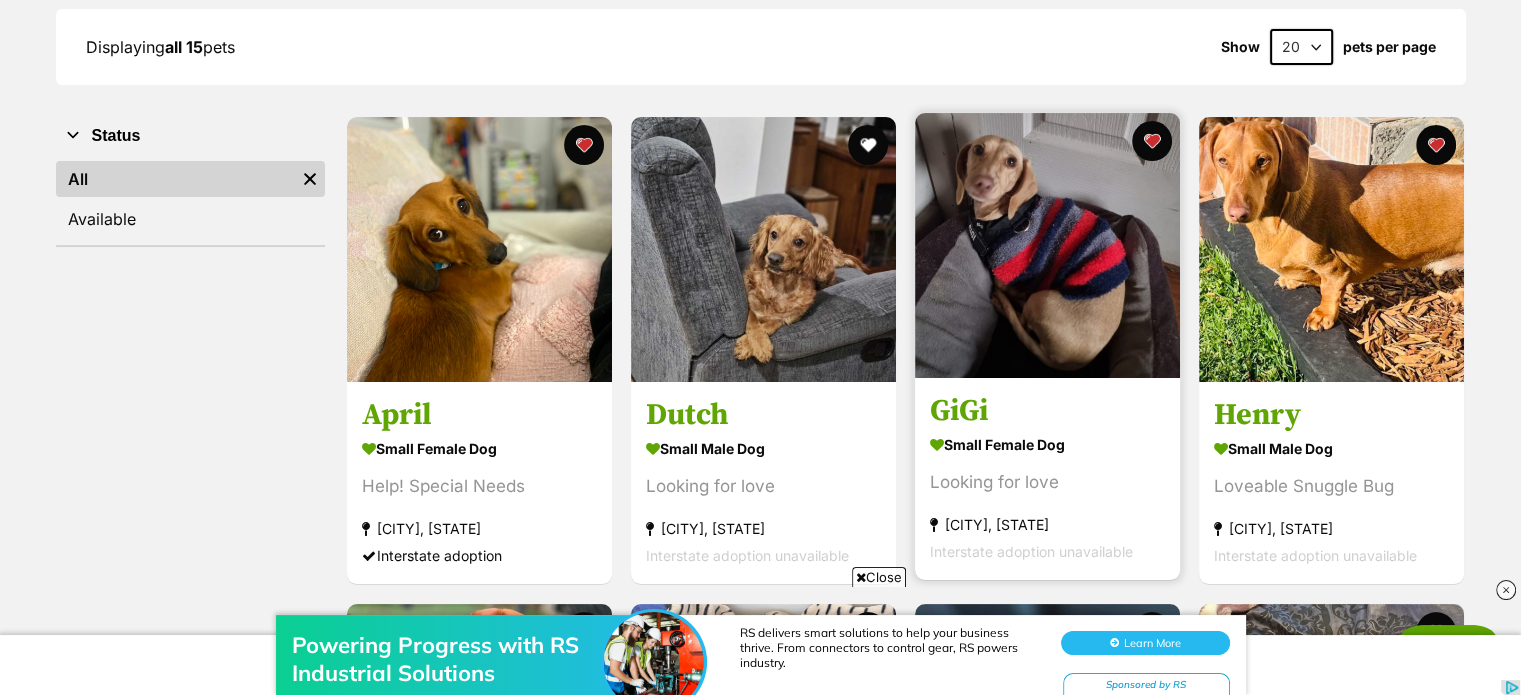 click at bounding box center (1047, 245) 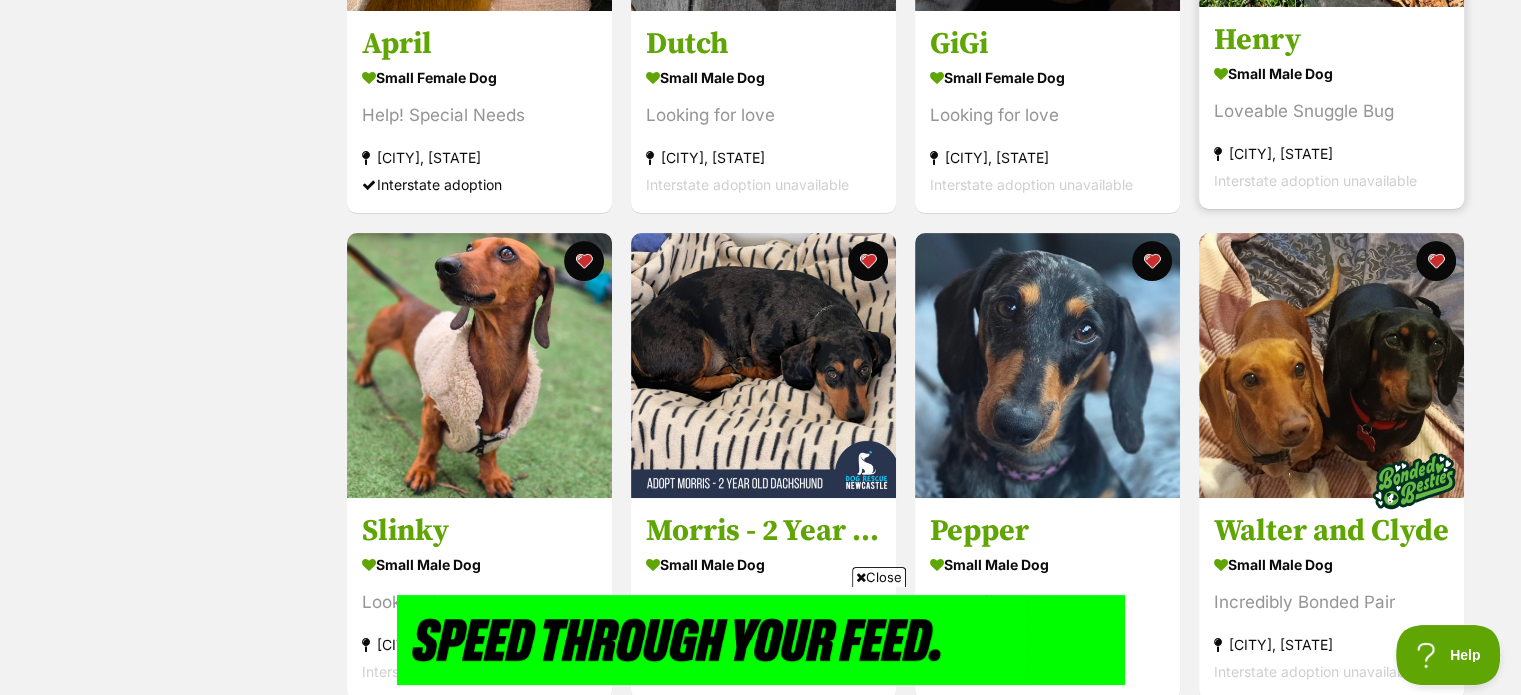 scroll, scrollTop: 727, scrollLeft: 0, axis: vertical 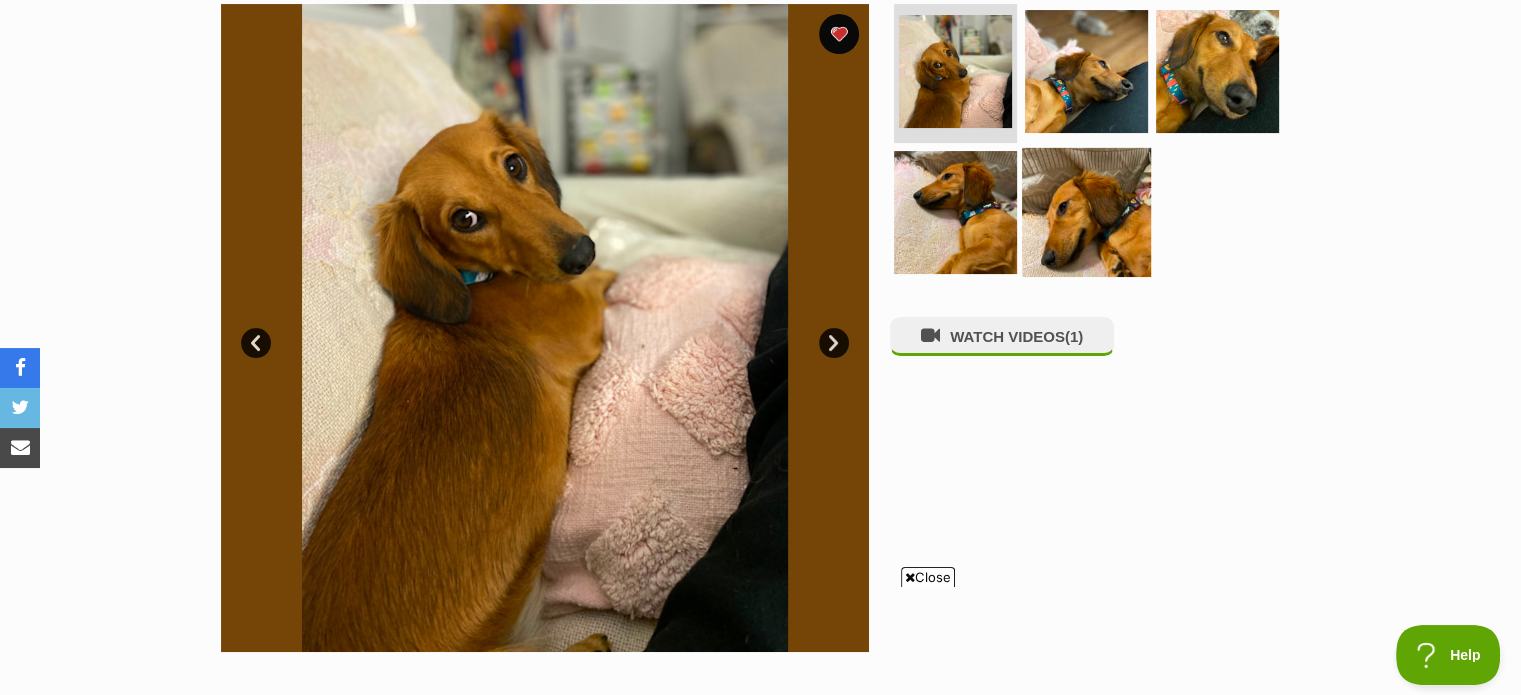 click at bounding box center [1086, 212] 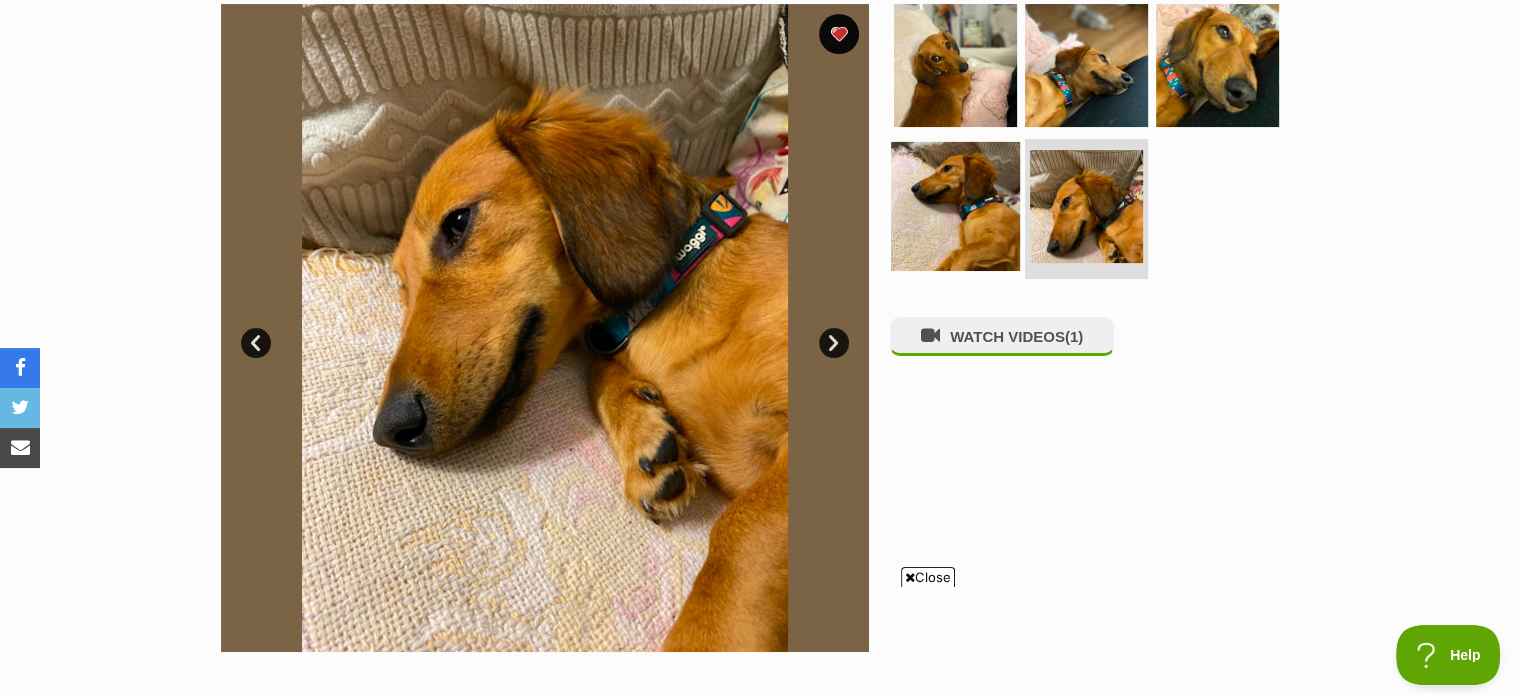 click at bounding box center [955, 206] 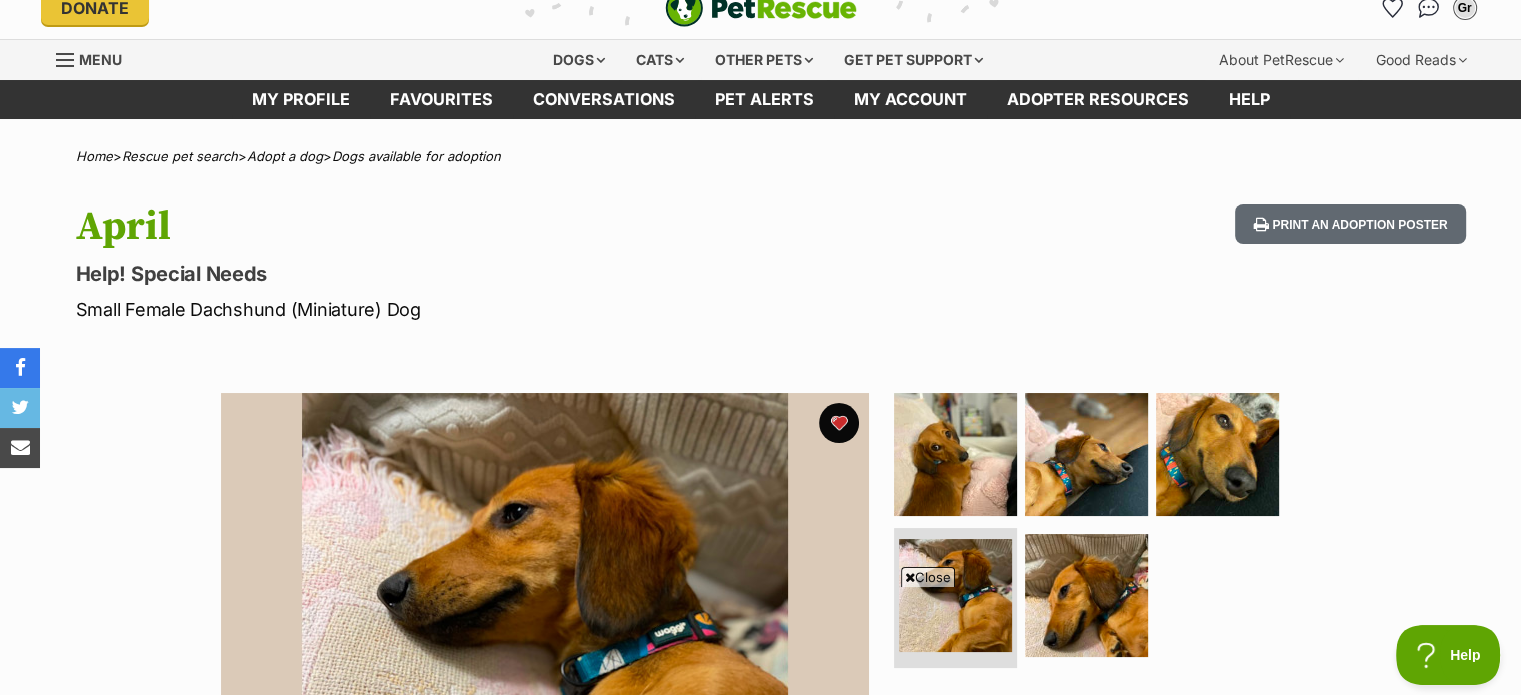 scroll, scrollTop: 0, scrollLeft: 0, axis: both 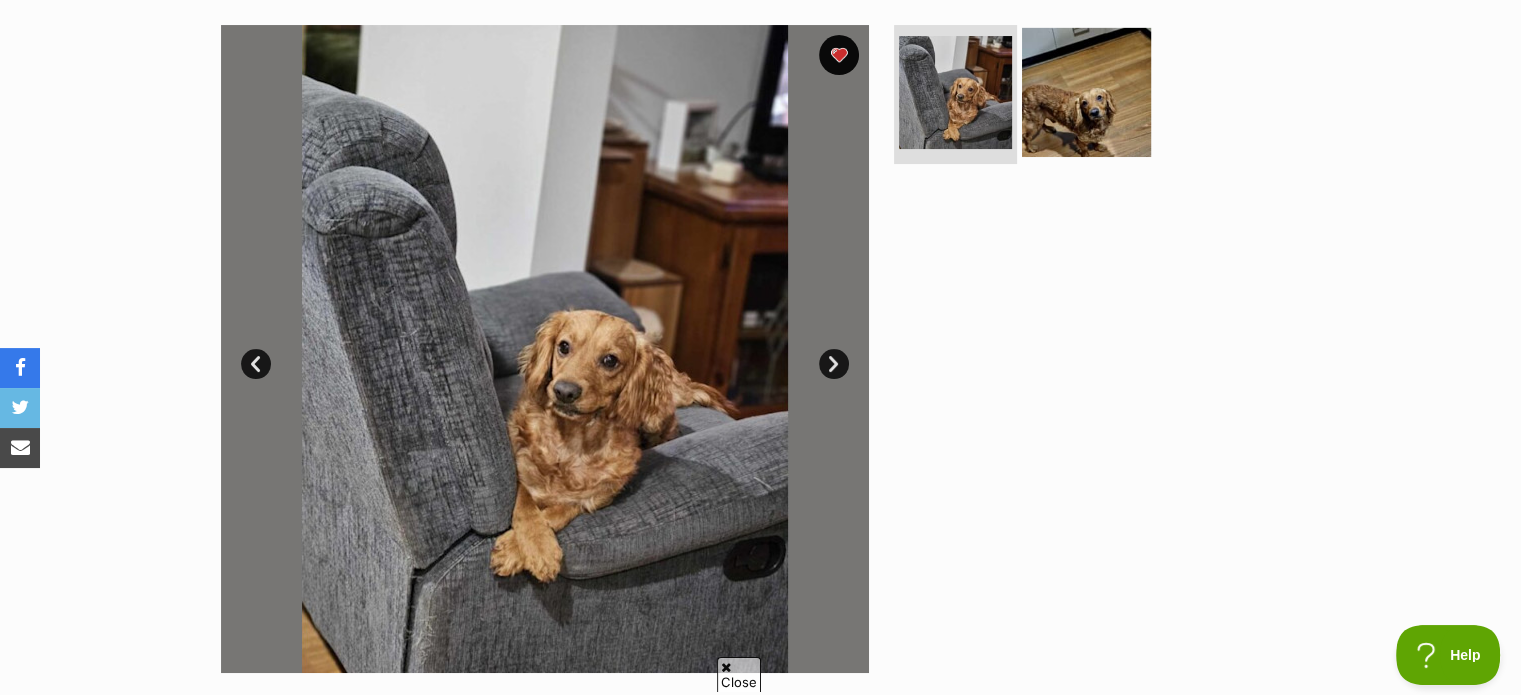 click at bounding box center [1086, 91] 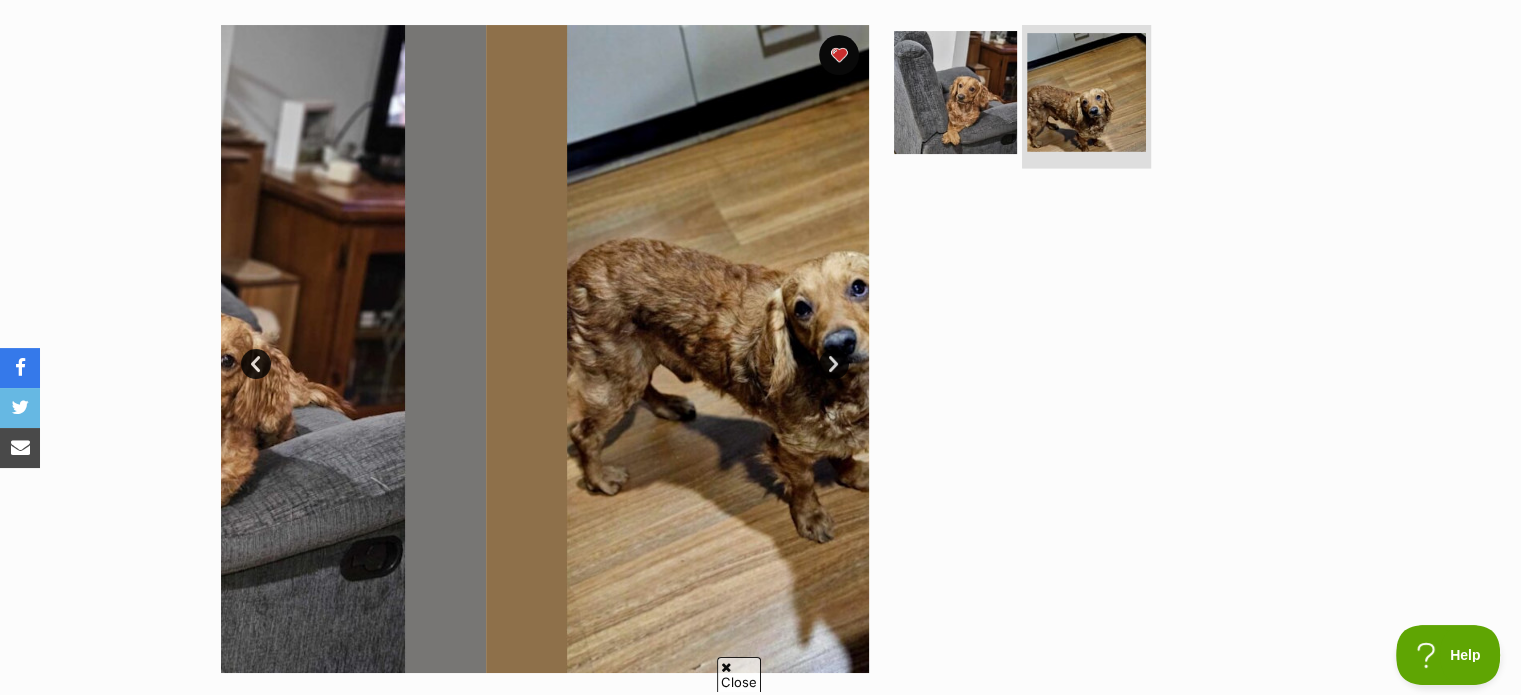 scroll, scrollTop: 0, scrollLeft: 0, axis: both 